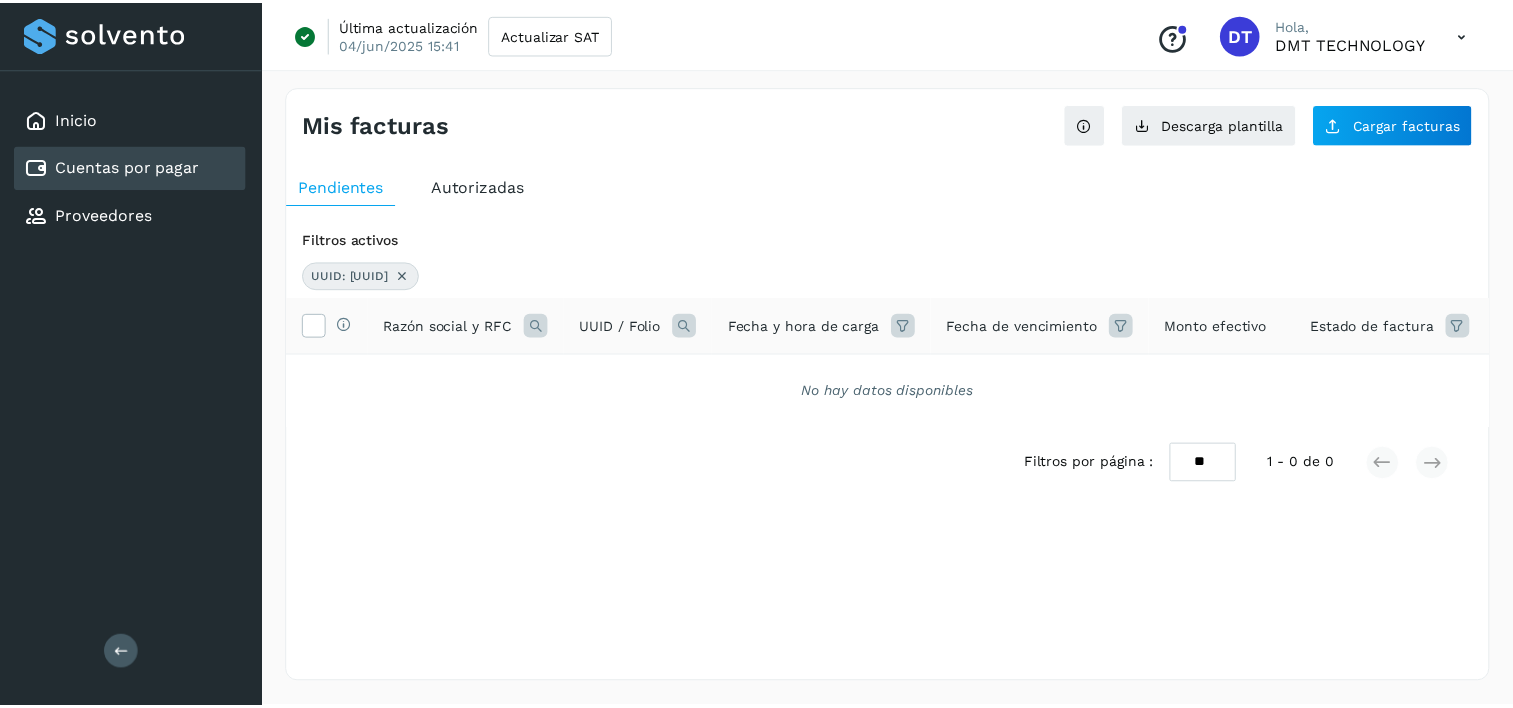 scroll, scrollTop: 0, scrollLeft: 0, axis: both 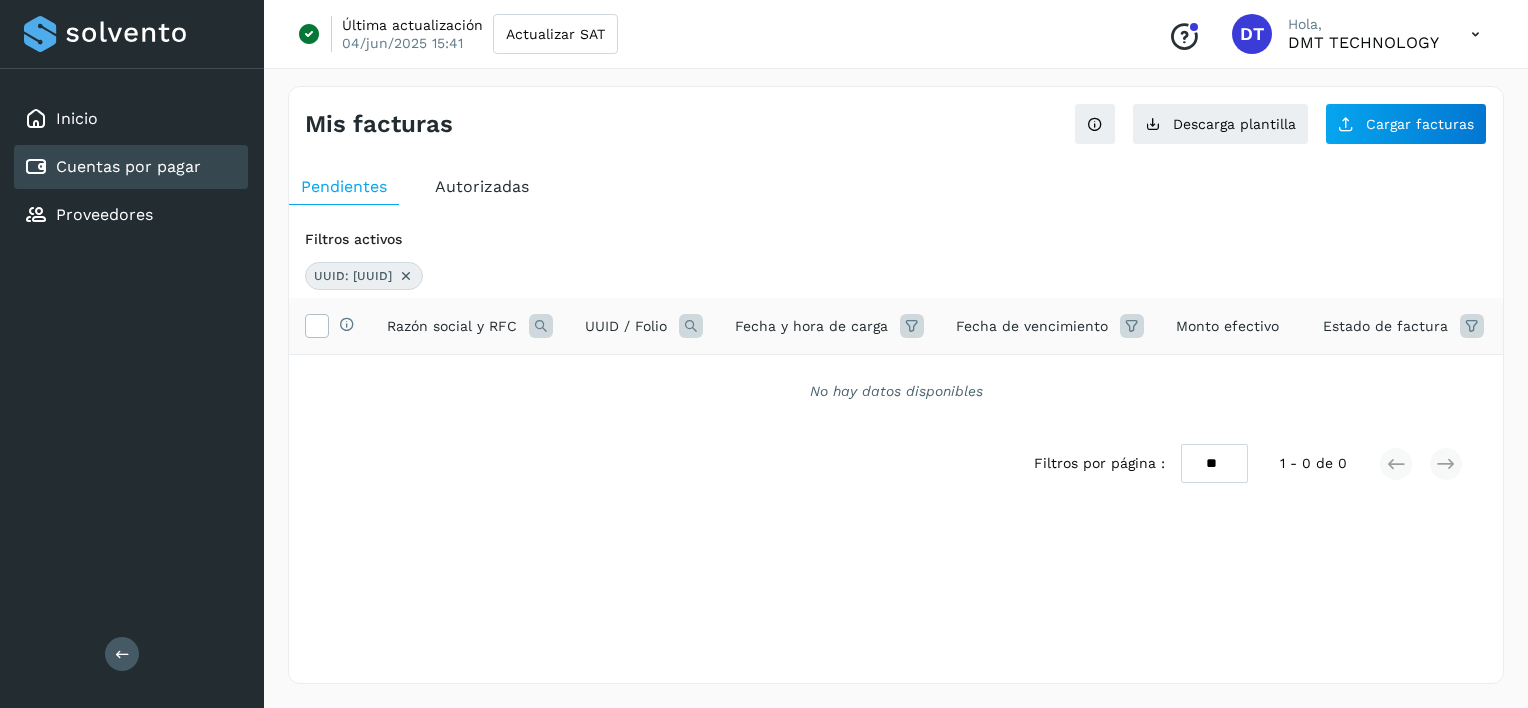 click on "Cuentas por pagar" at bounding box center (128, 166) 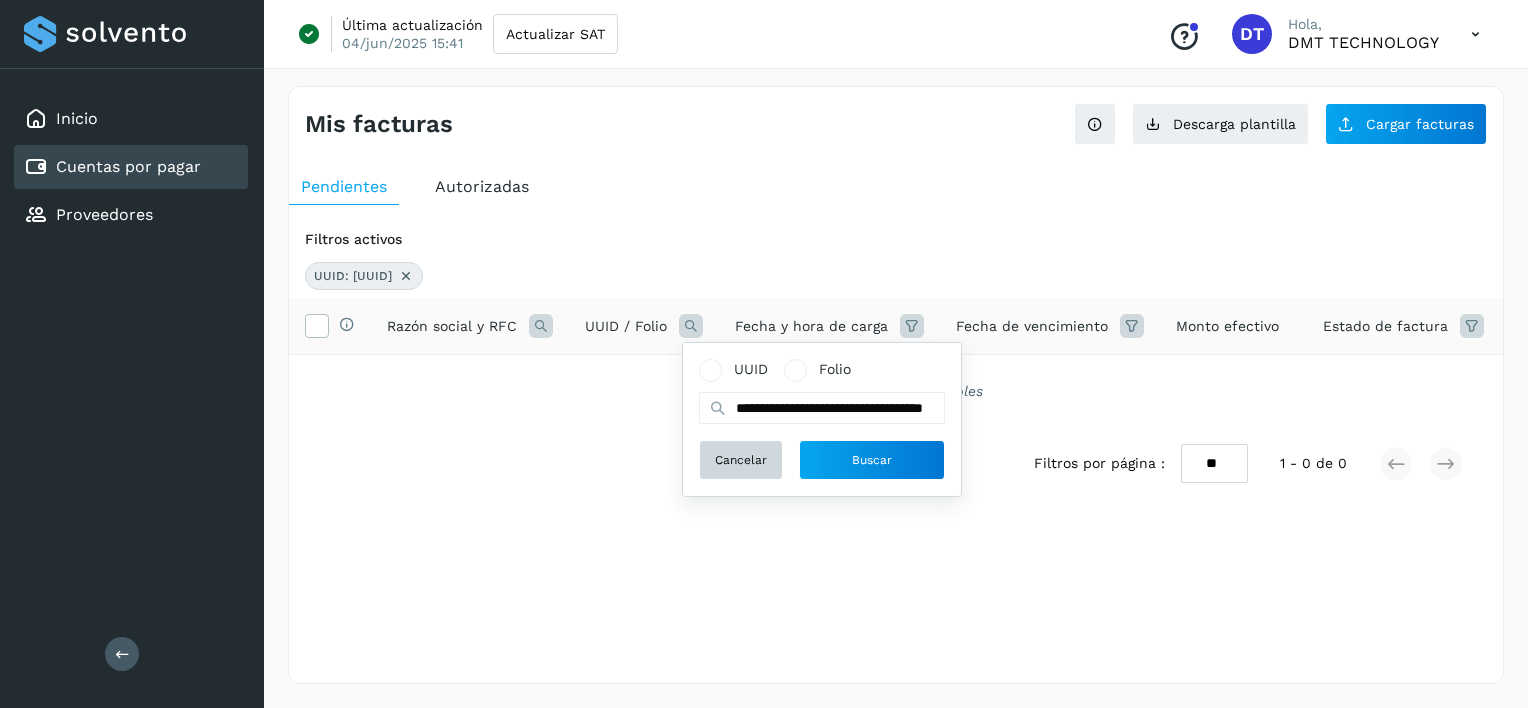 click on "Cancelar" 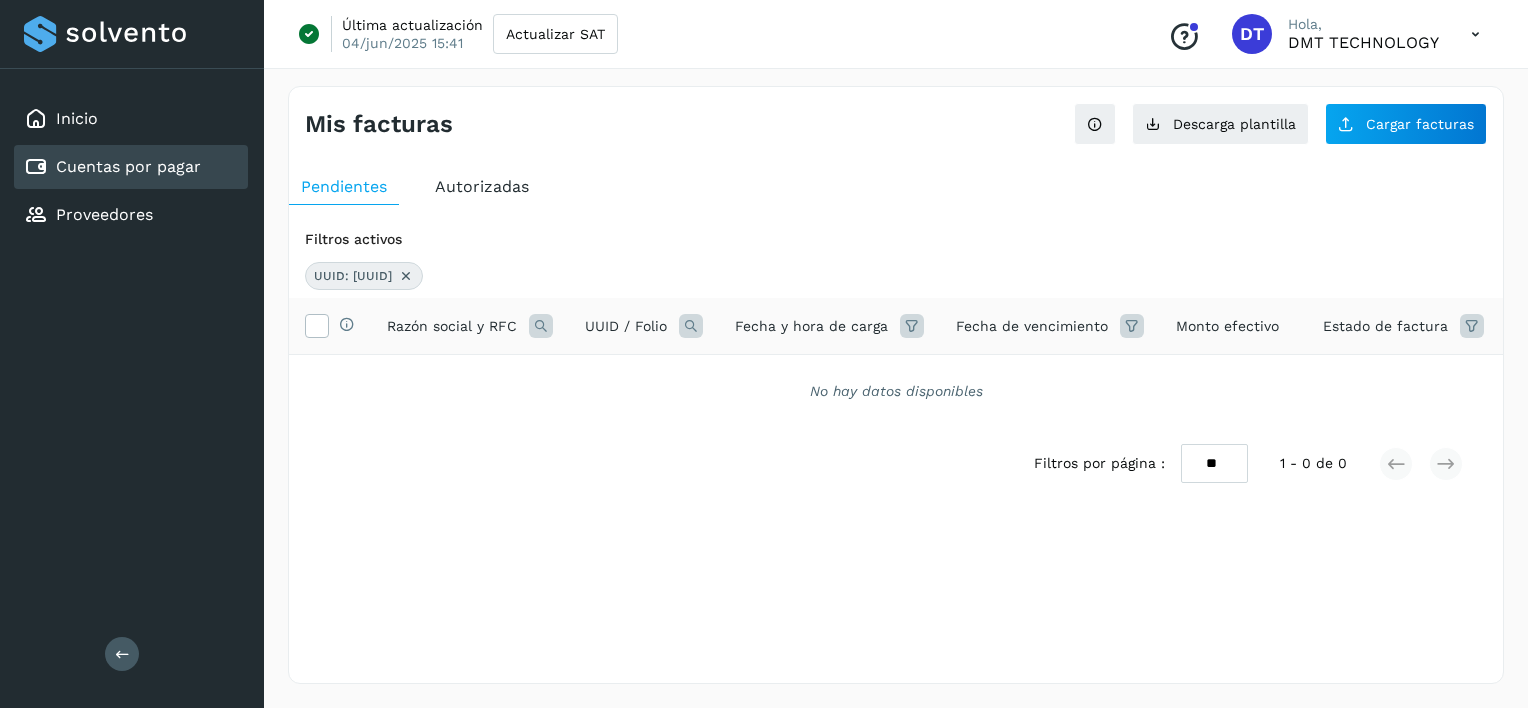 click at bounding box center (406, 276) 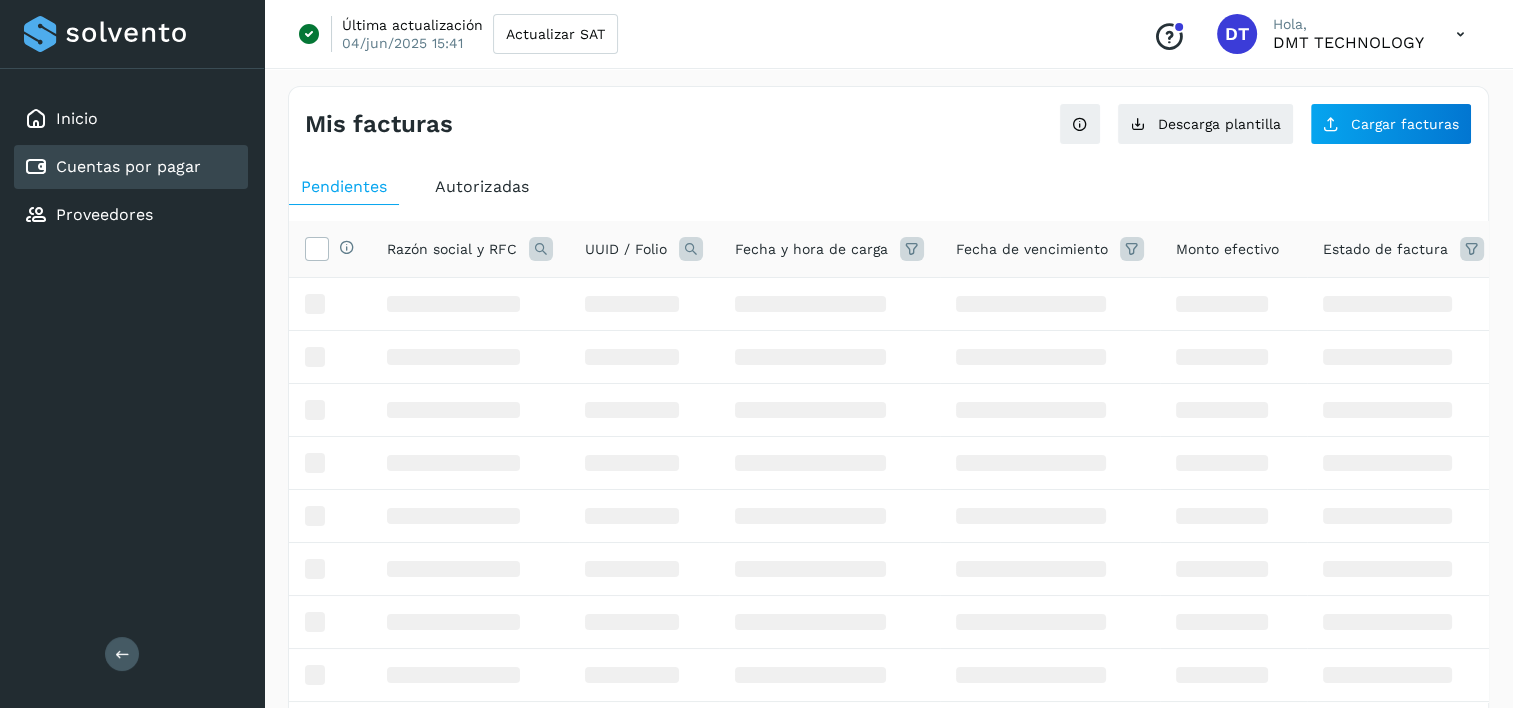 click at bounding box center (691, 249) 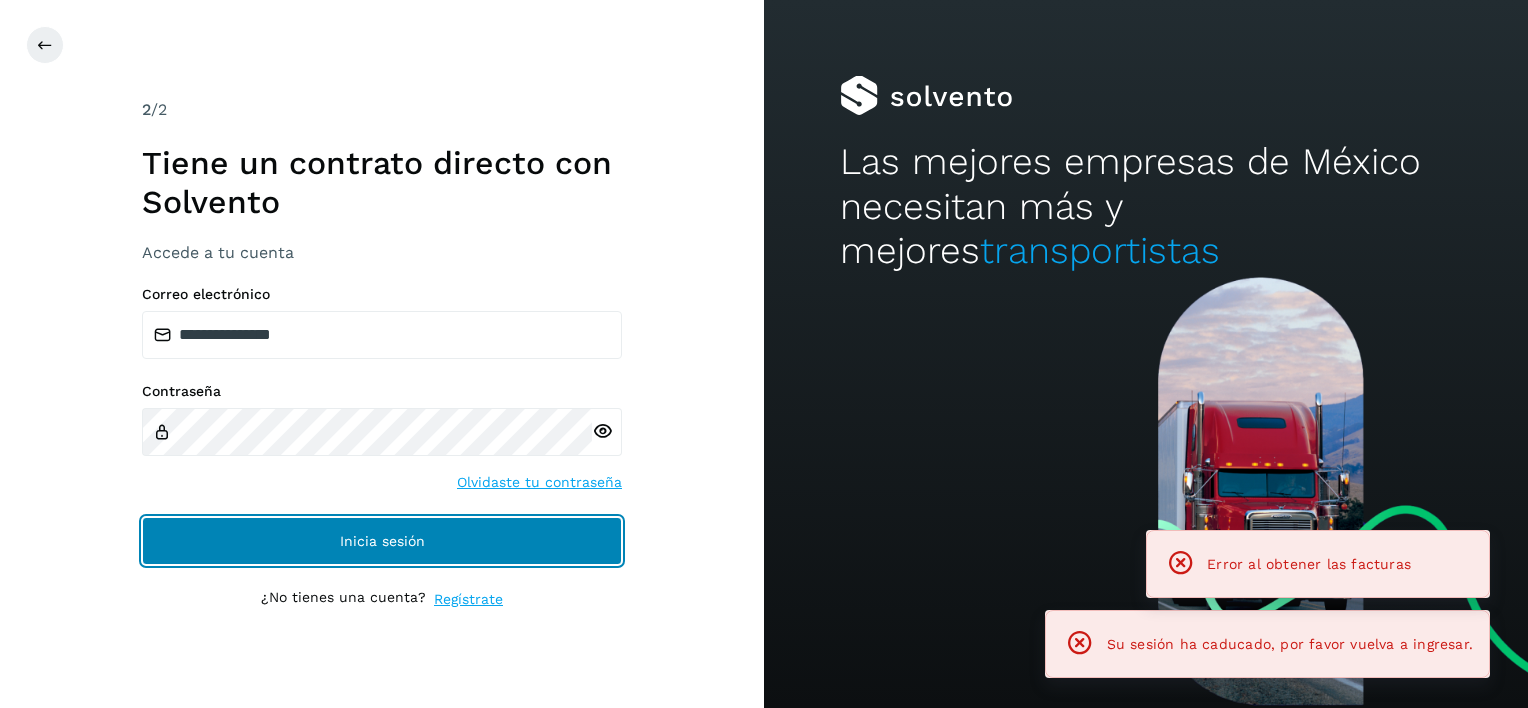 click on "Inicia sesión" 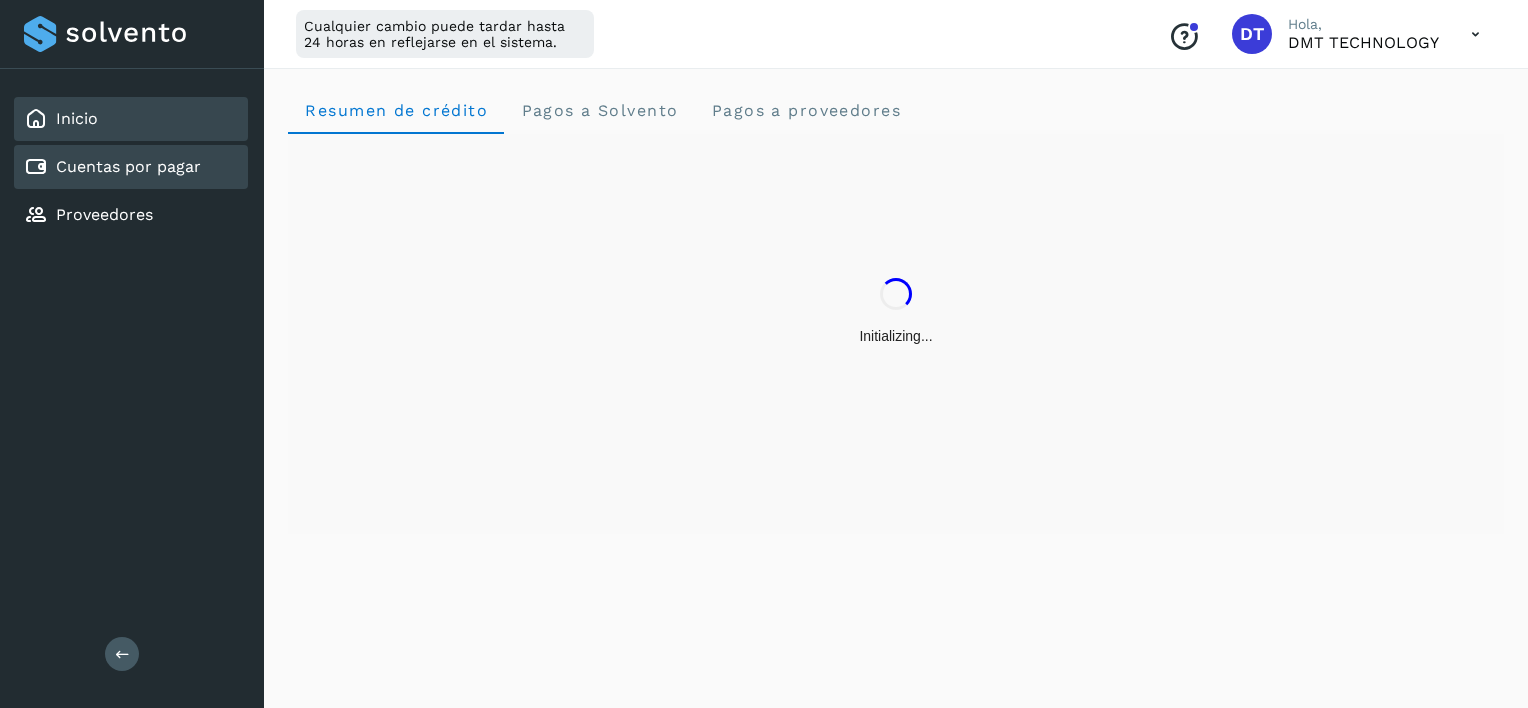 click on "Cuentas por pagar" at bounding box center [128, 166] 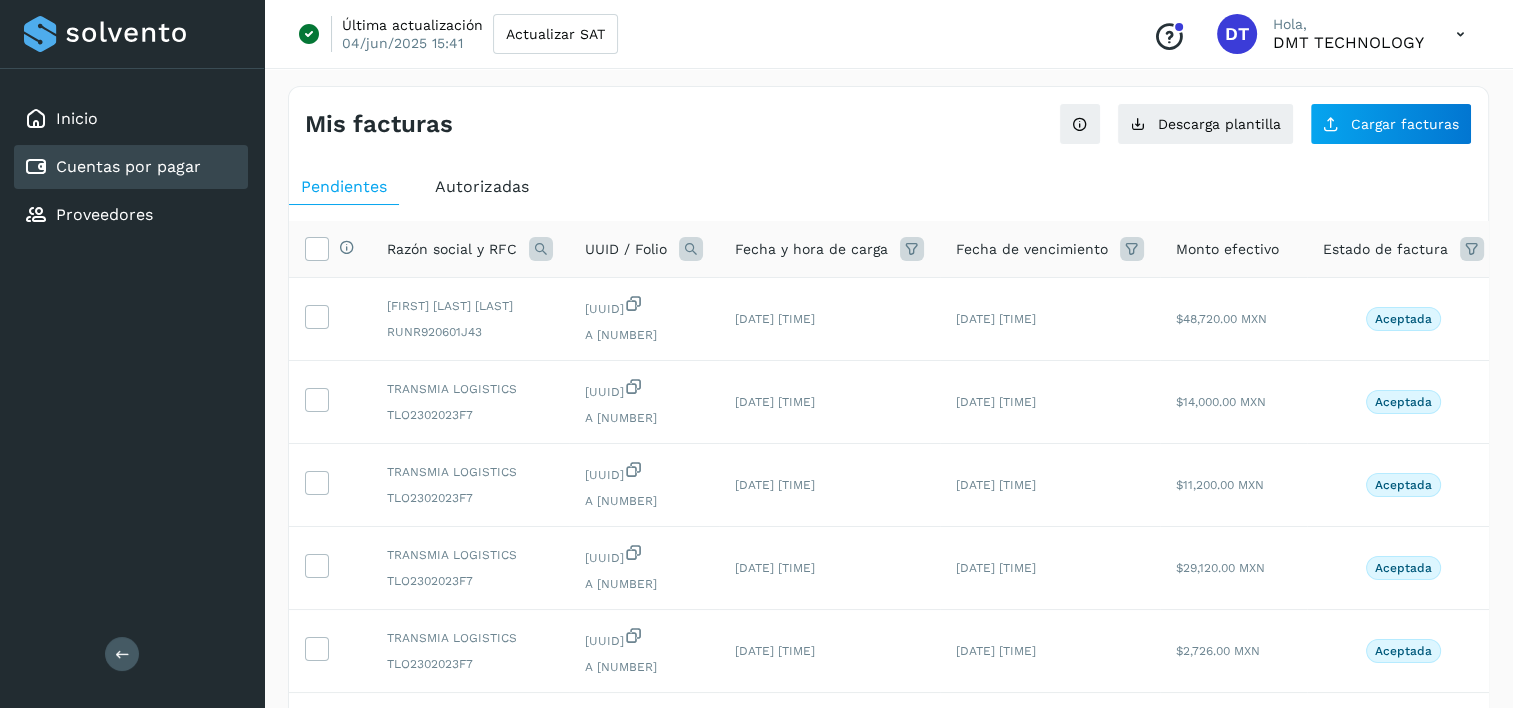 click at bounding box center (691, 249) 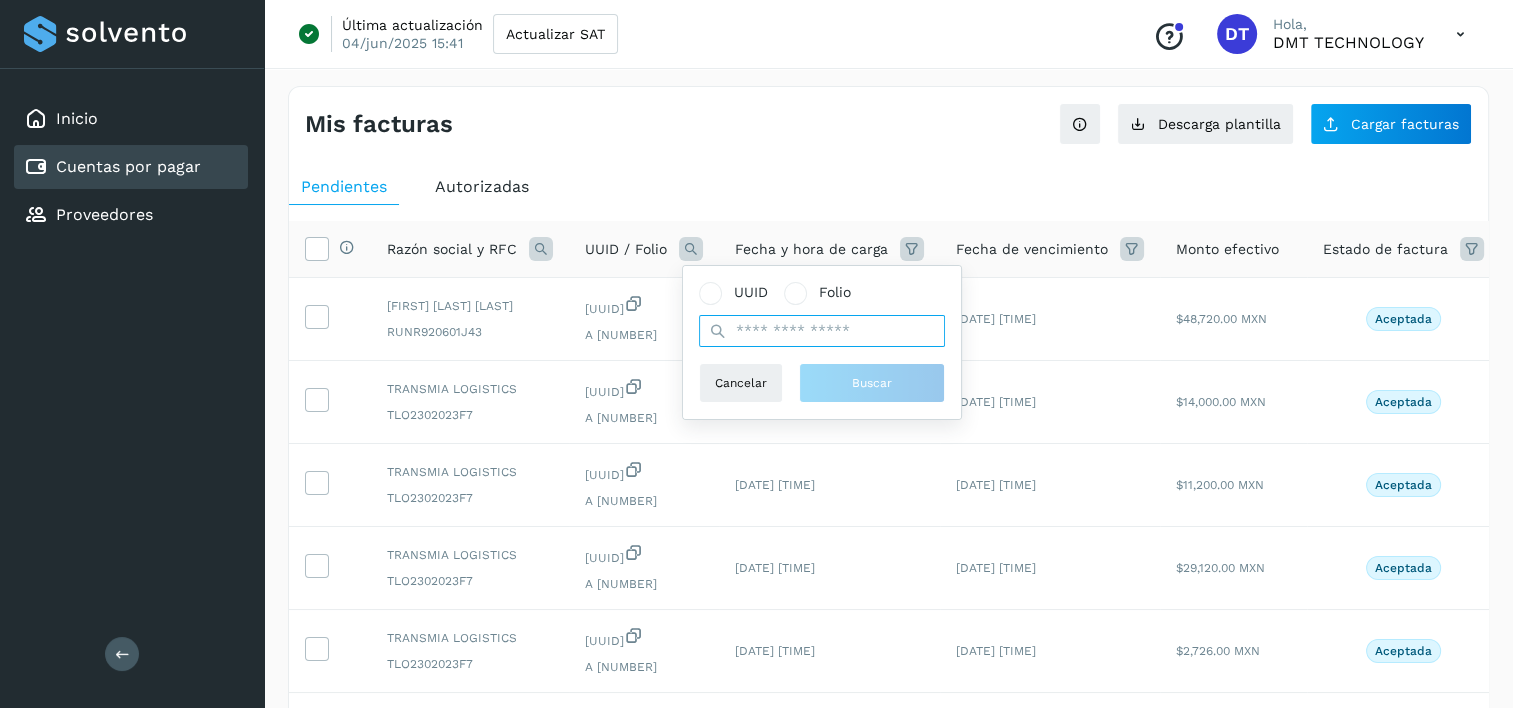 click at bounding box center [822, 331] 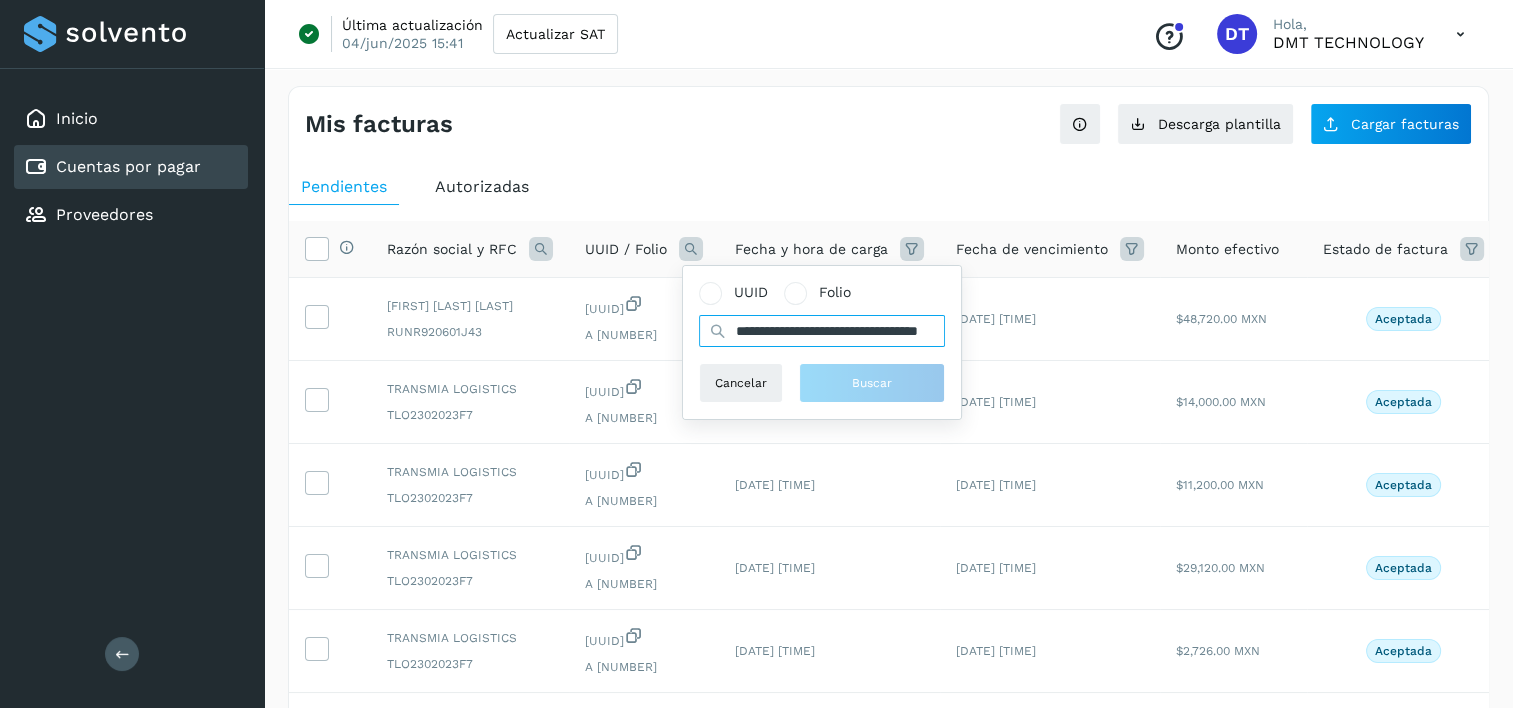 scroll, scrollTop: 0, scrollLeft: 94, axis: horizontal 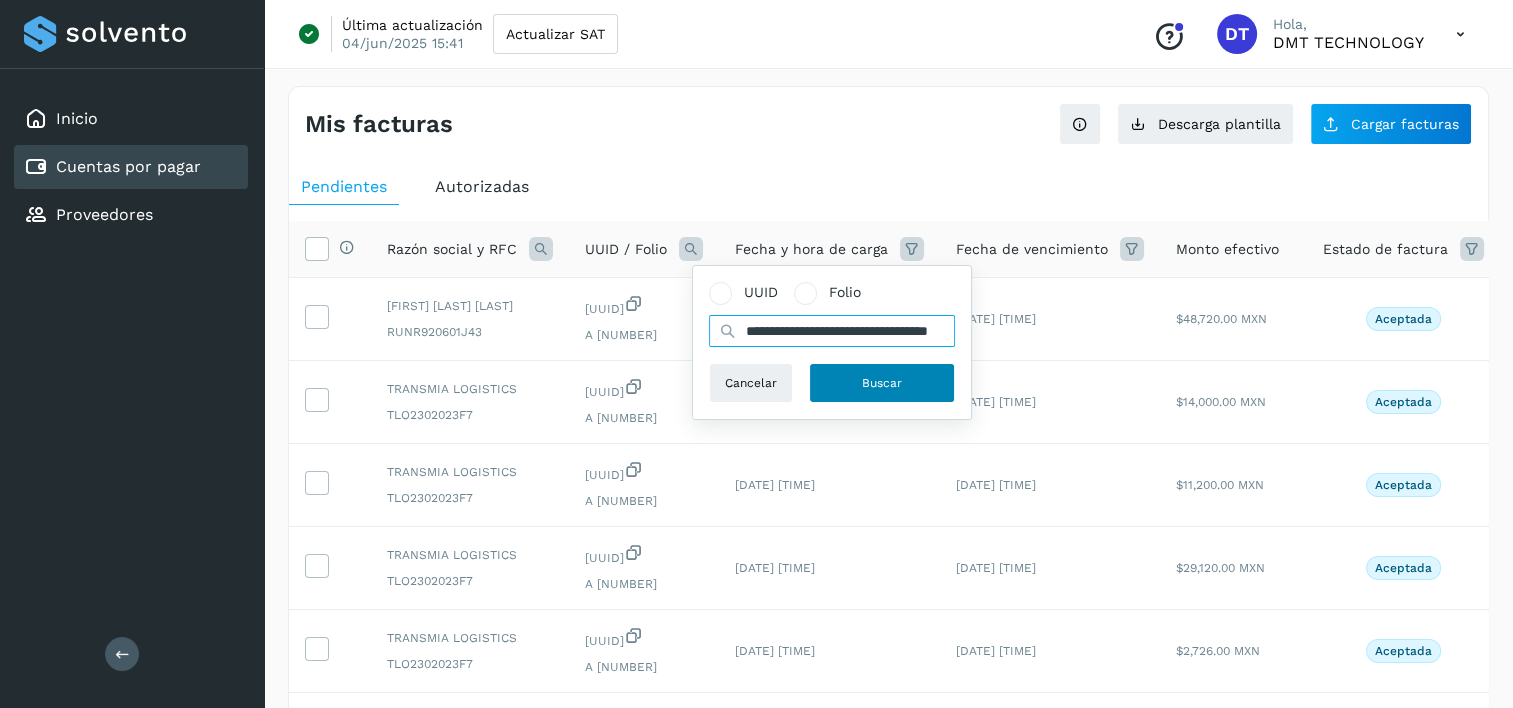 type on "**********" 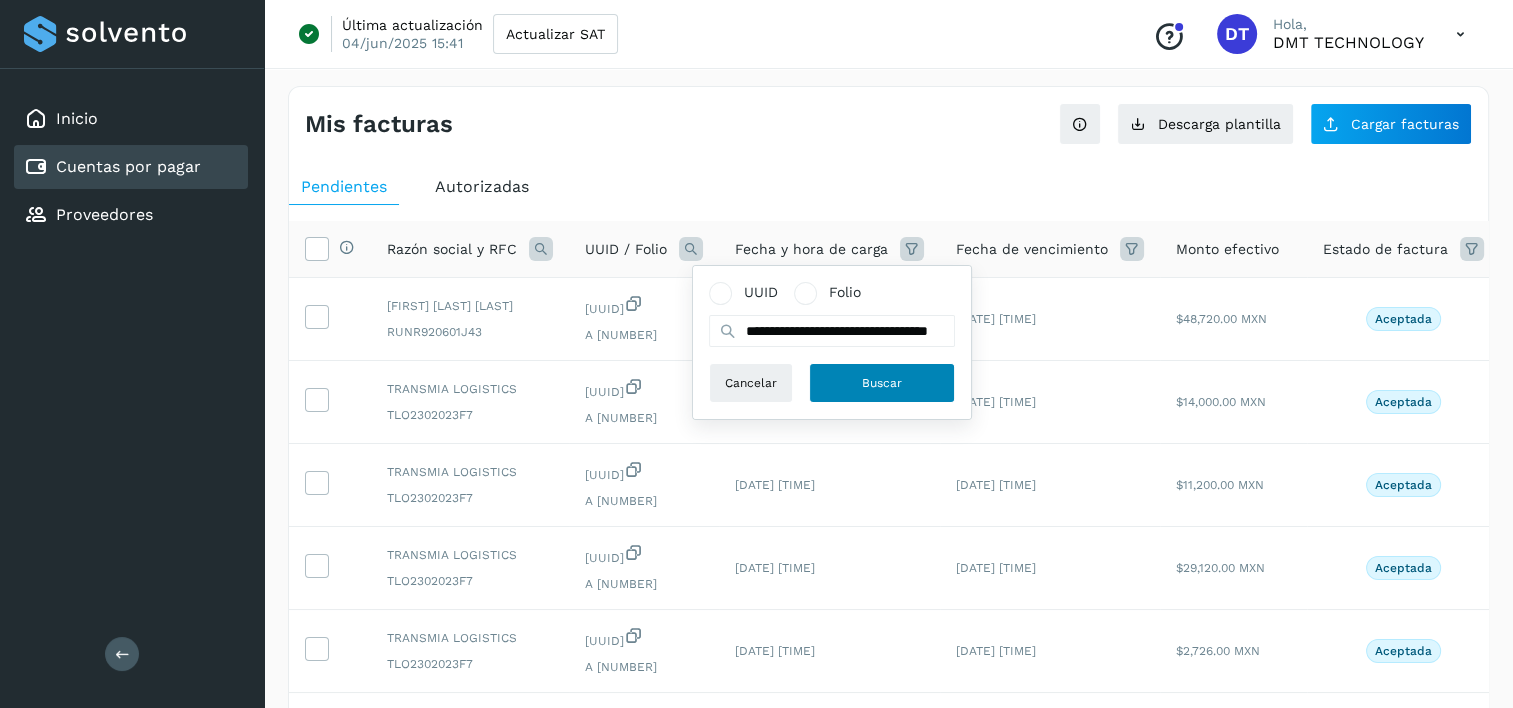 scroll, scrollTop: 0, scrollLeft: 0, axis: both 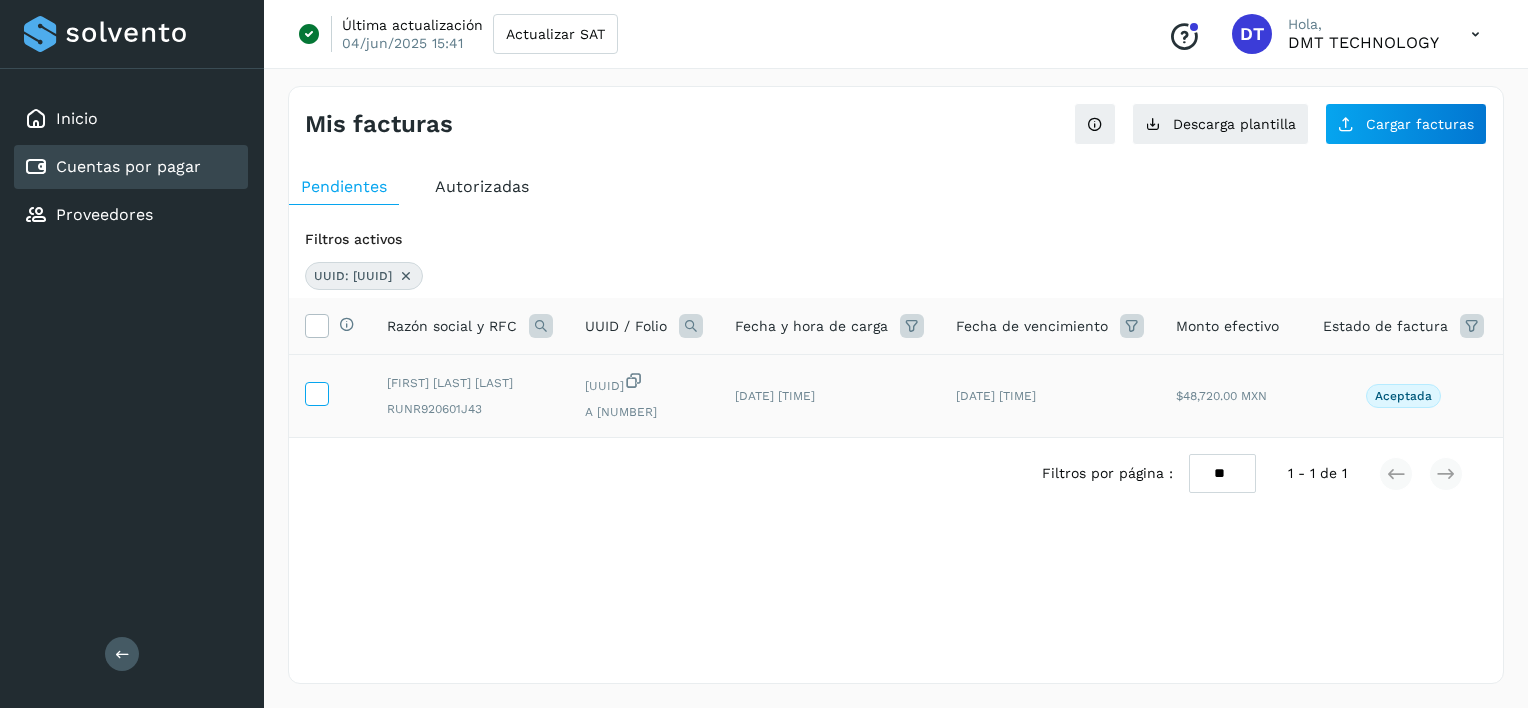 click at bounding box center [316, 392] 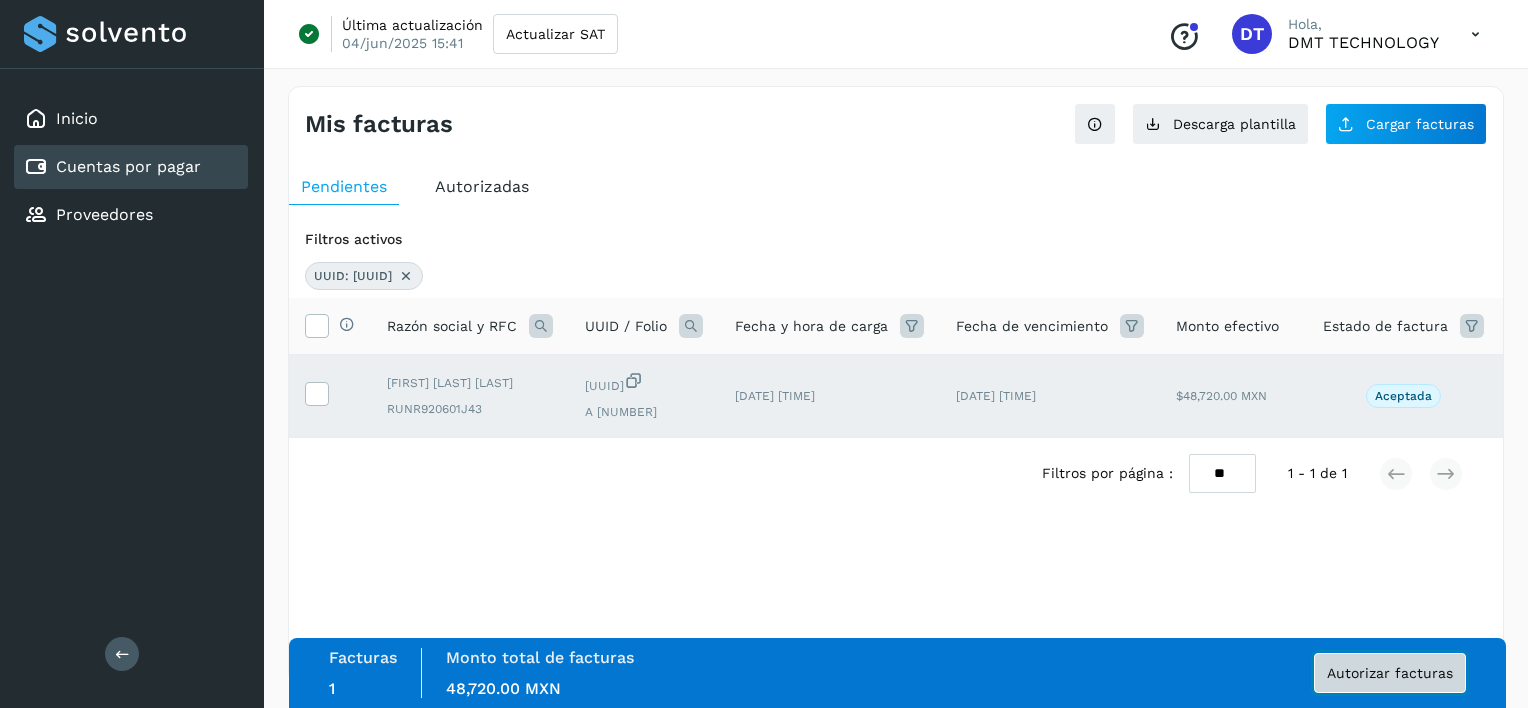 click on "Autorizar facturas" 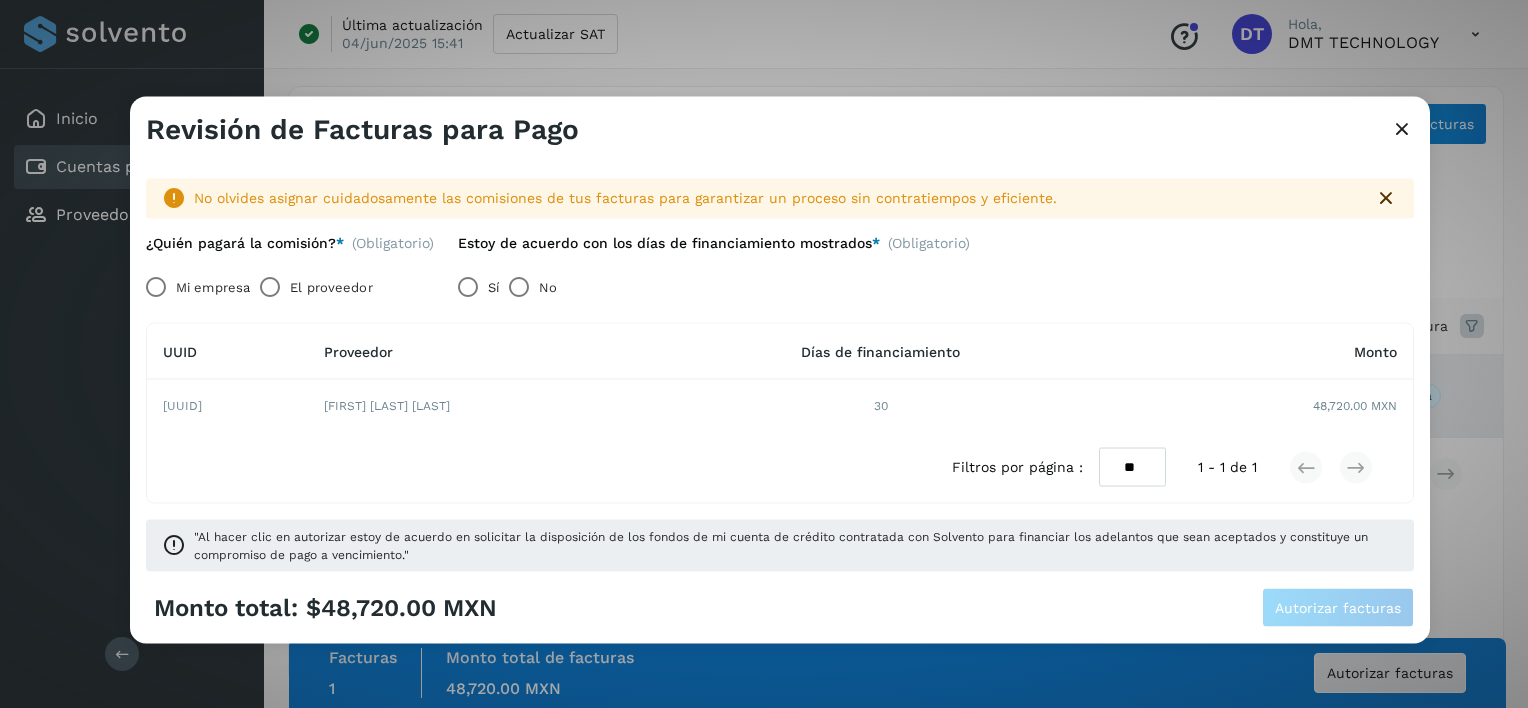 click on "El proveedor" at bounding box center (331, 287) 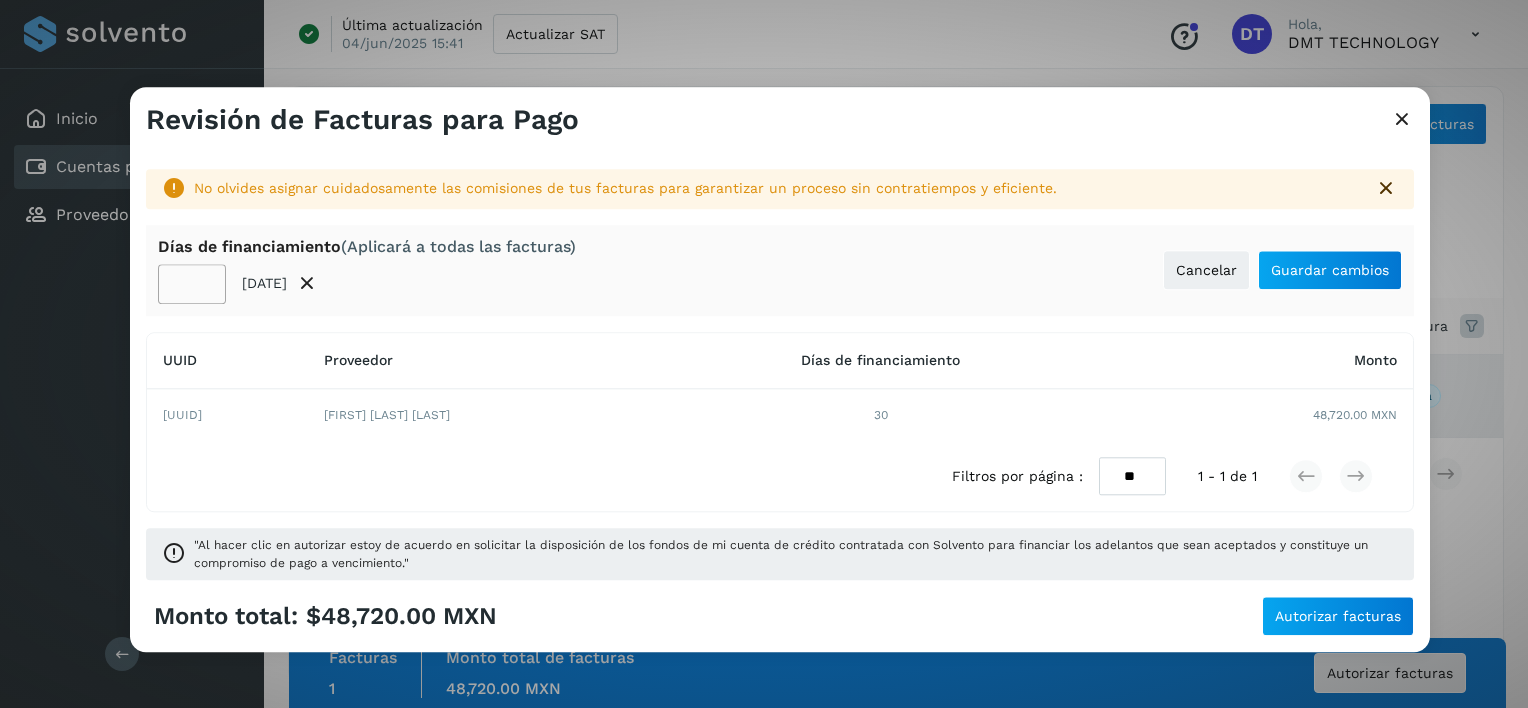 click on "**" 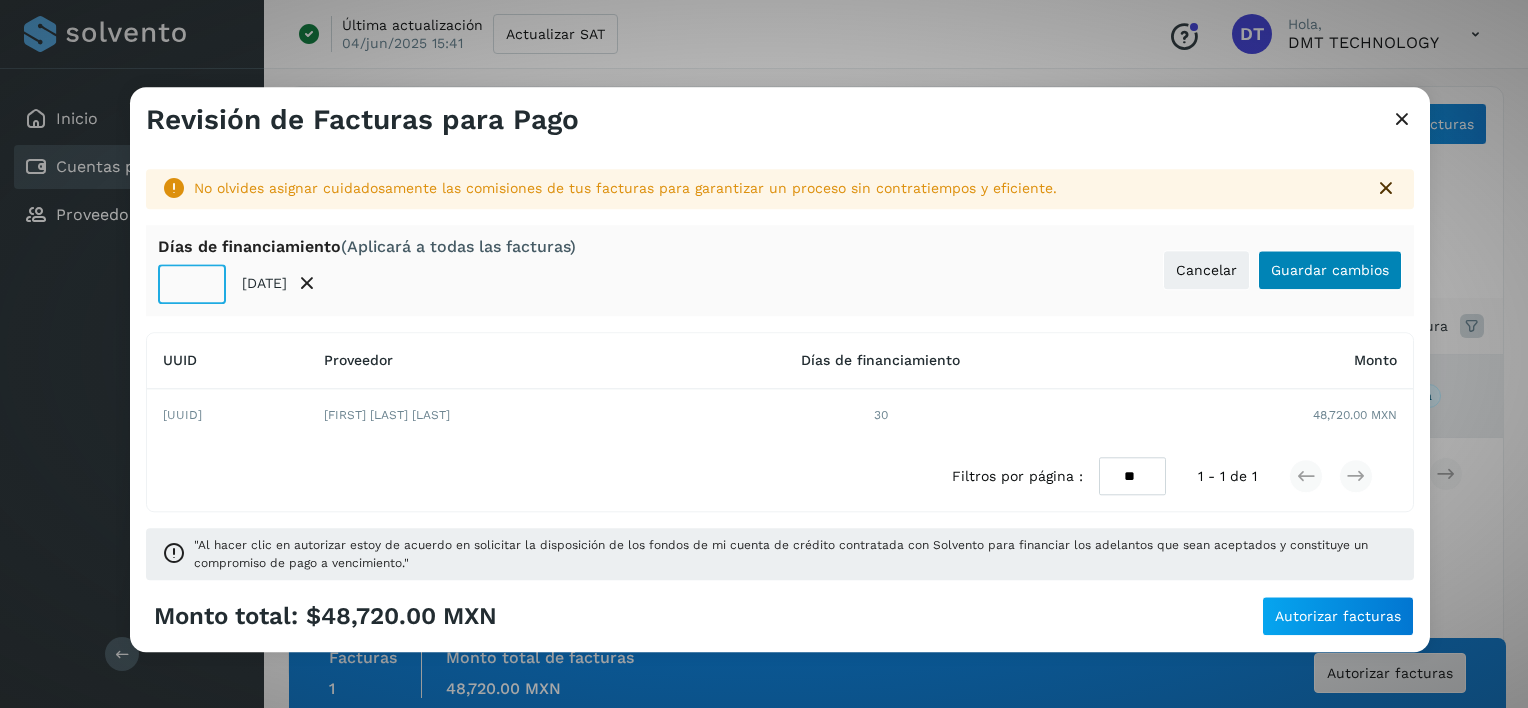type on "**" 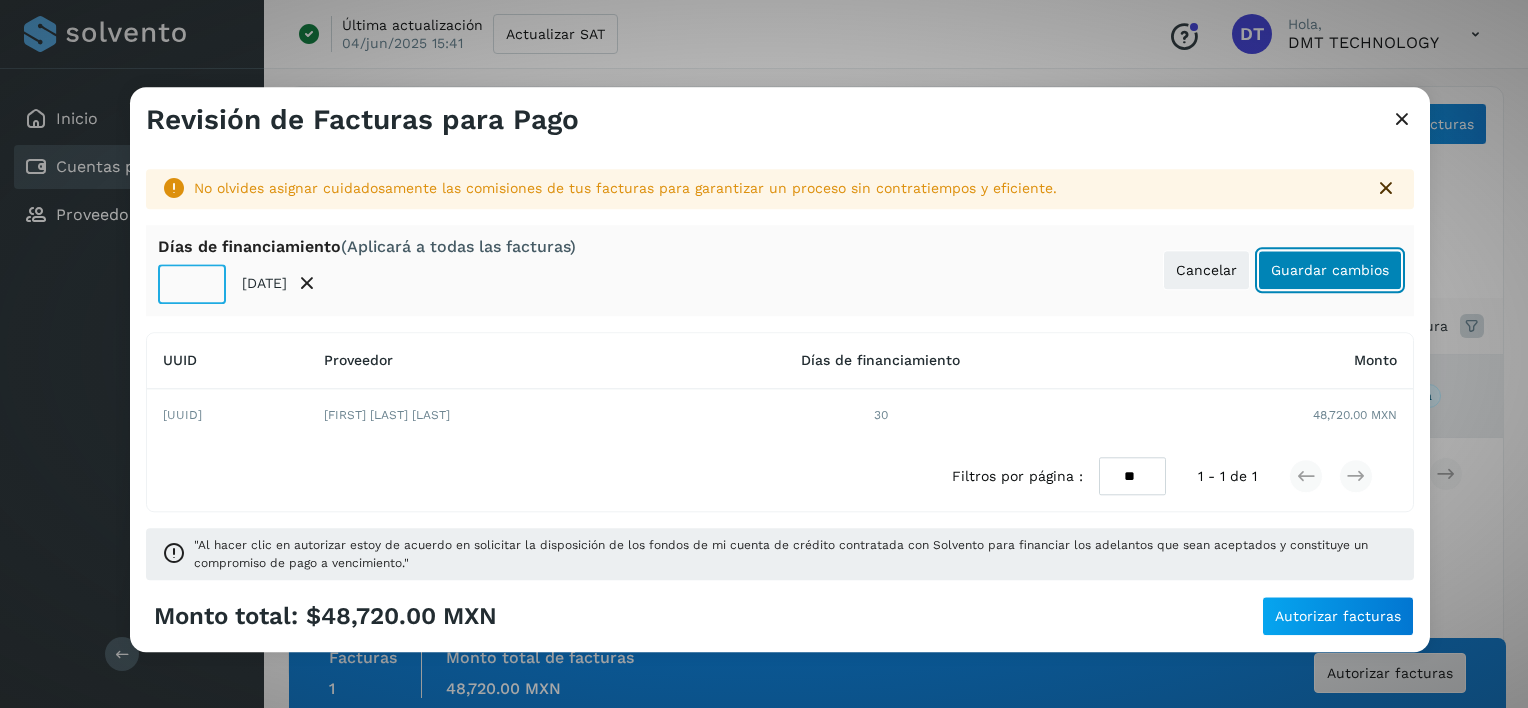 click on "Guardar cambios" at bounding box center [1330, 270] 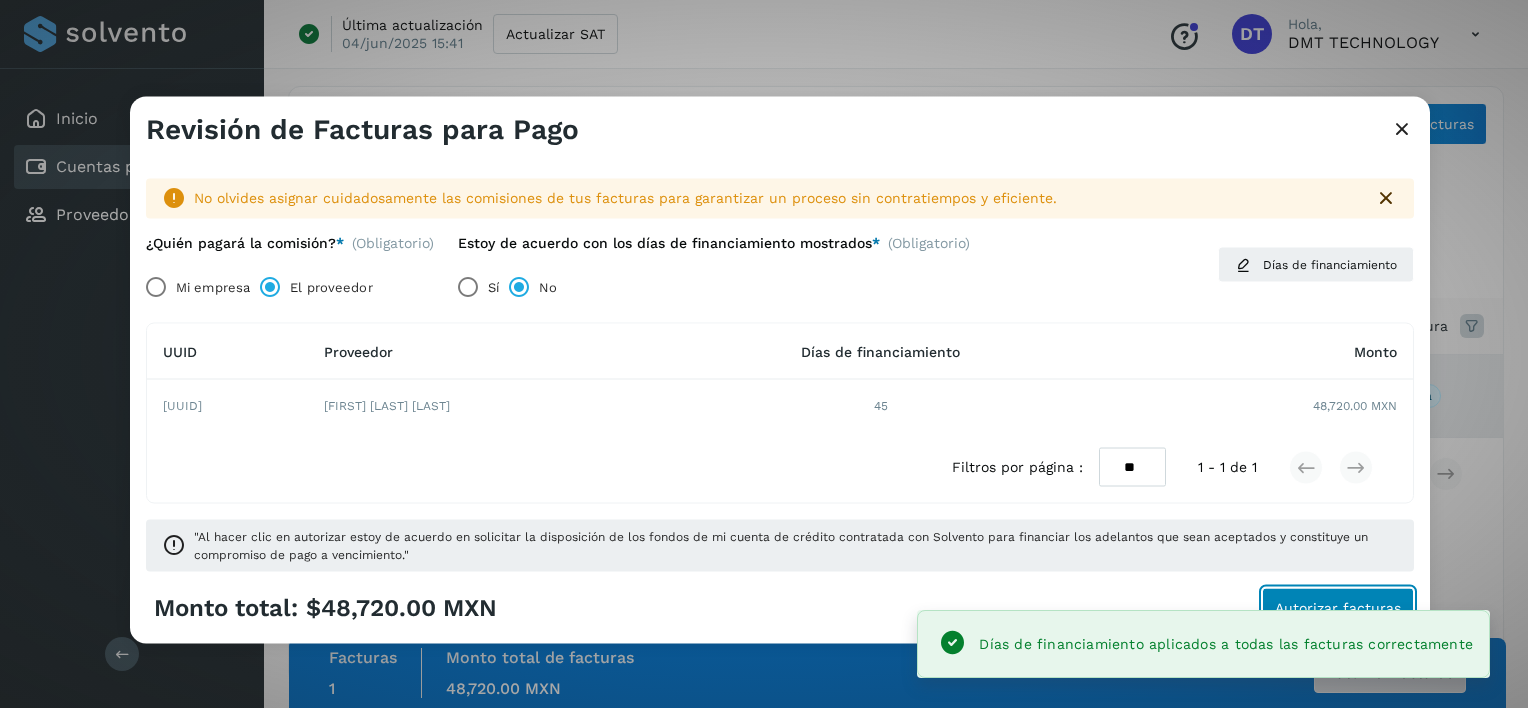 click on "Autorizar facturas" 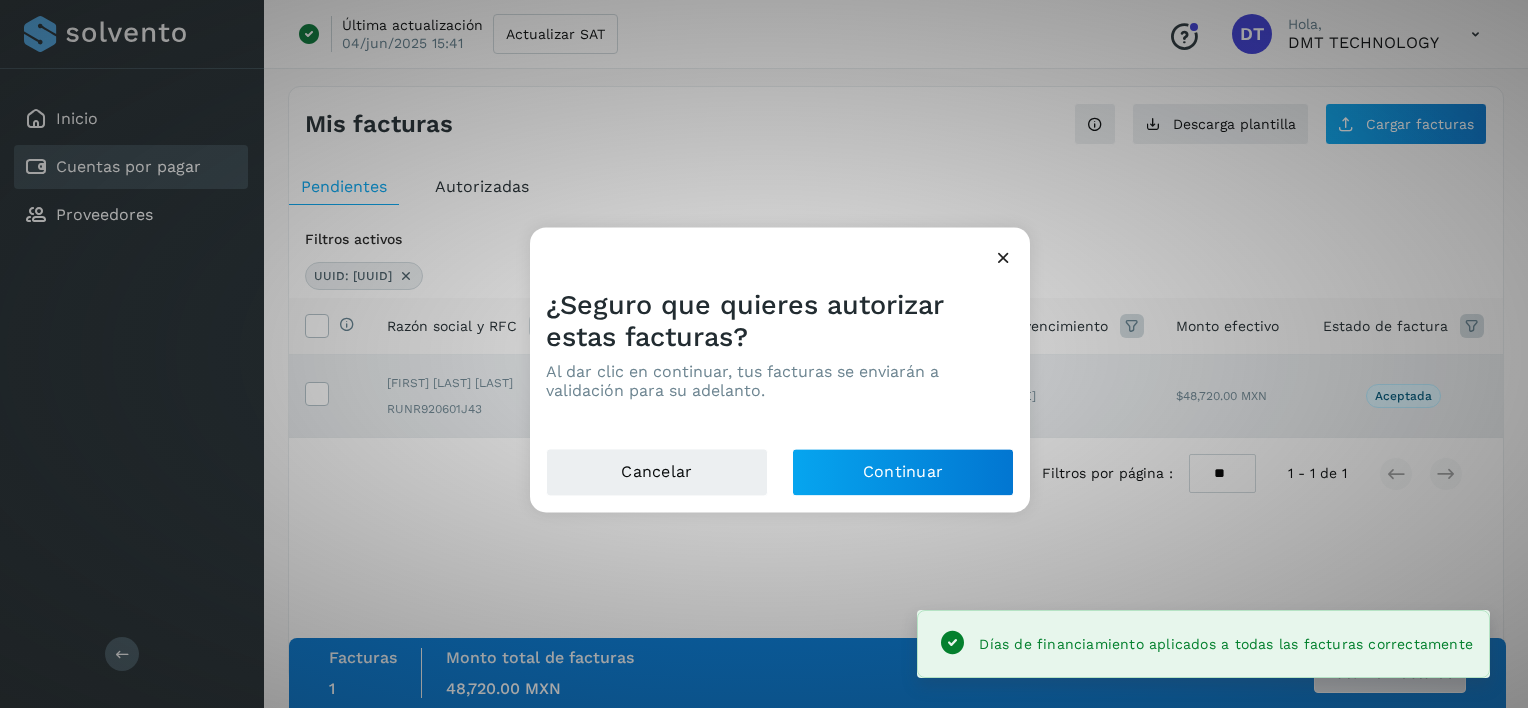 click on "Cancelar Continuar" at bounding box center [780, 481] 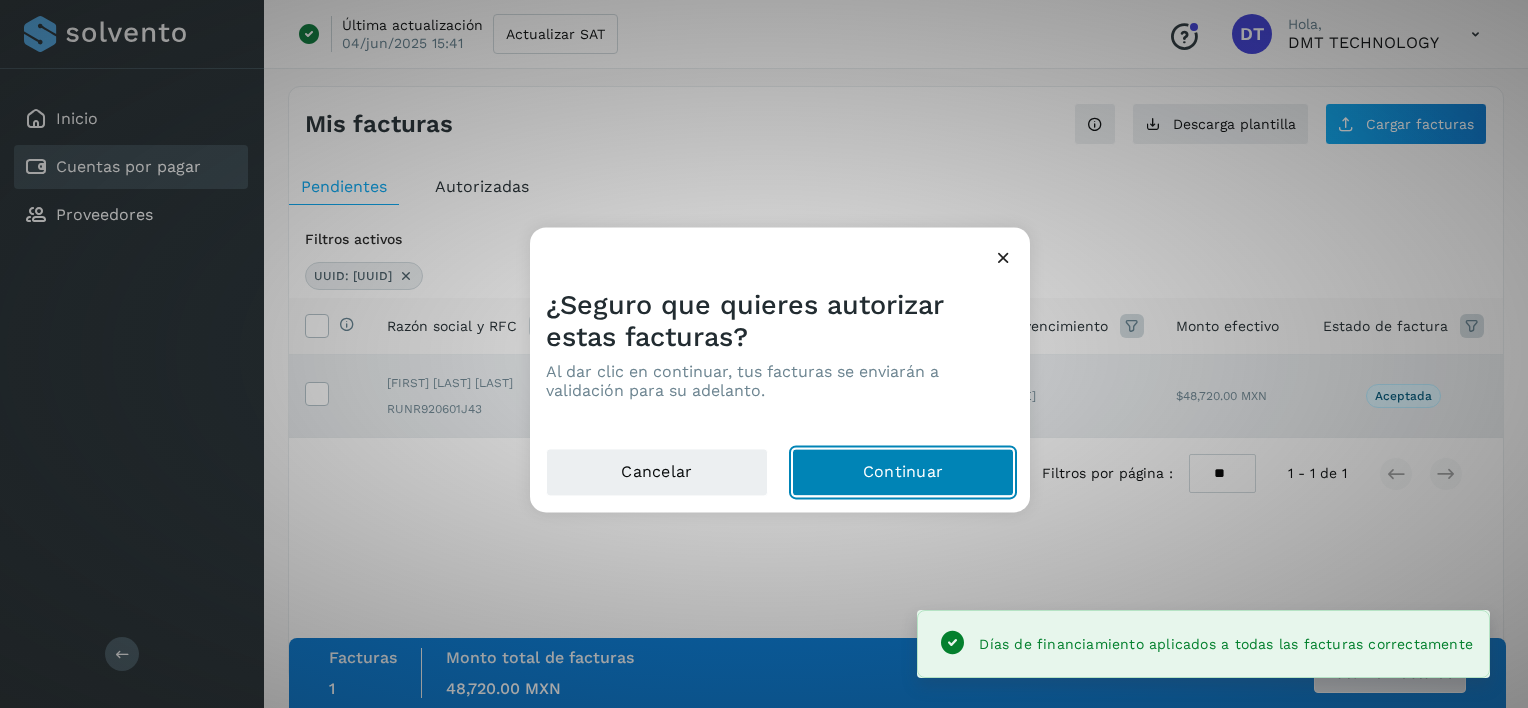 click on "Continuar" 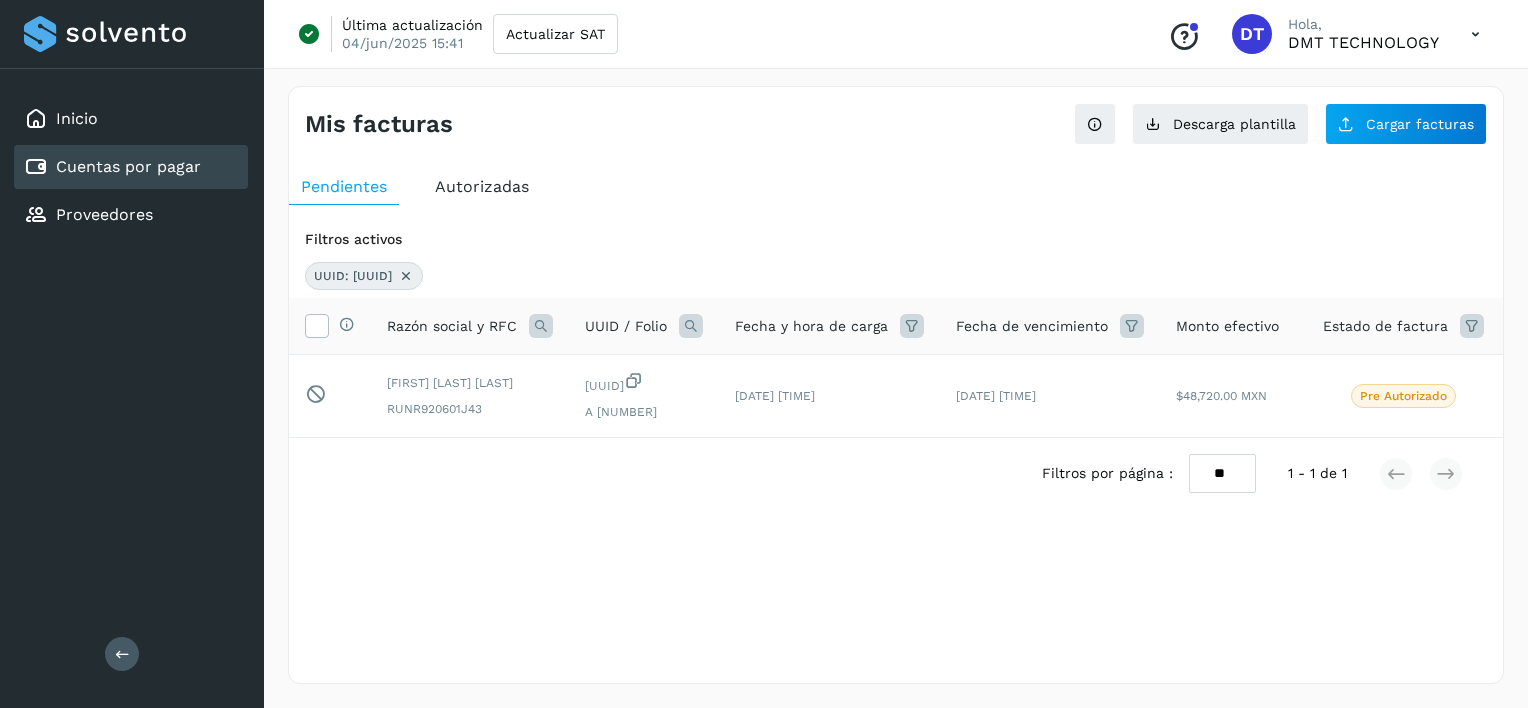 click at bounding box center [406, 276] 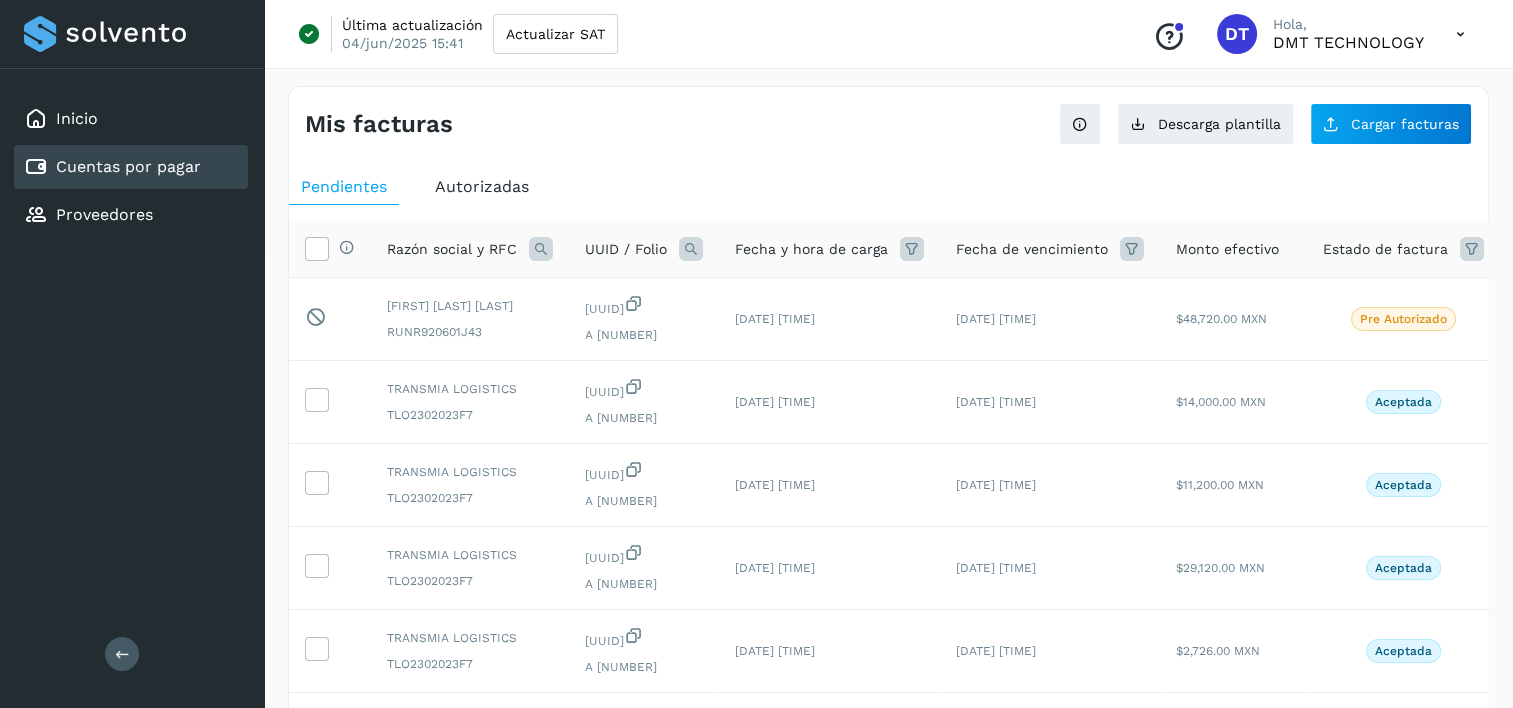 click at bounding box center [691, 249] 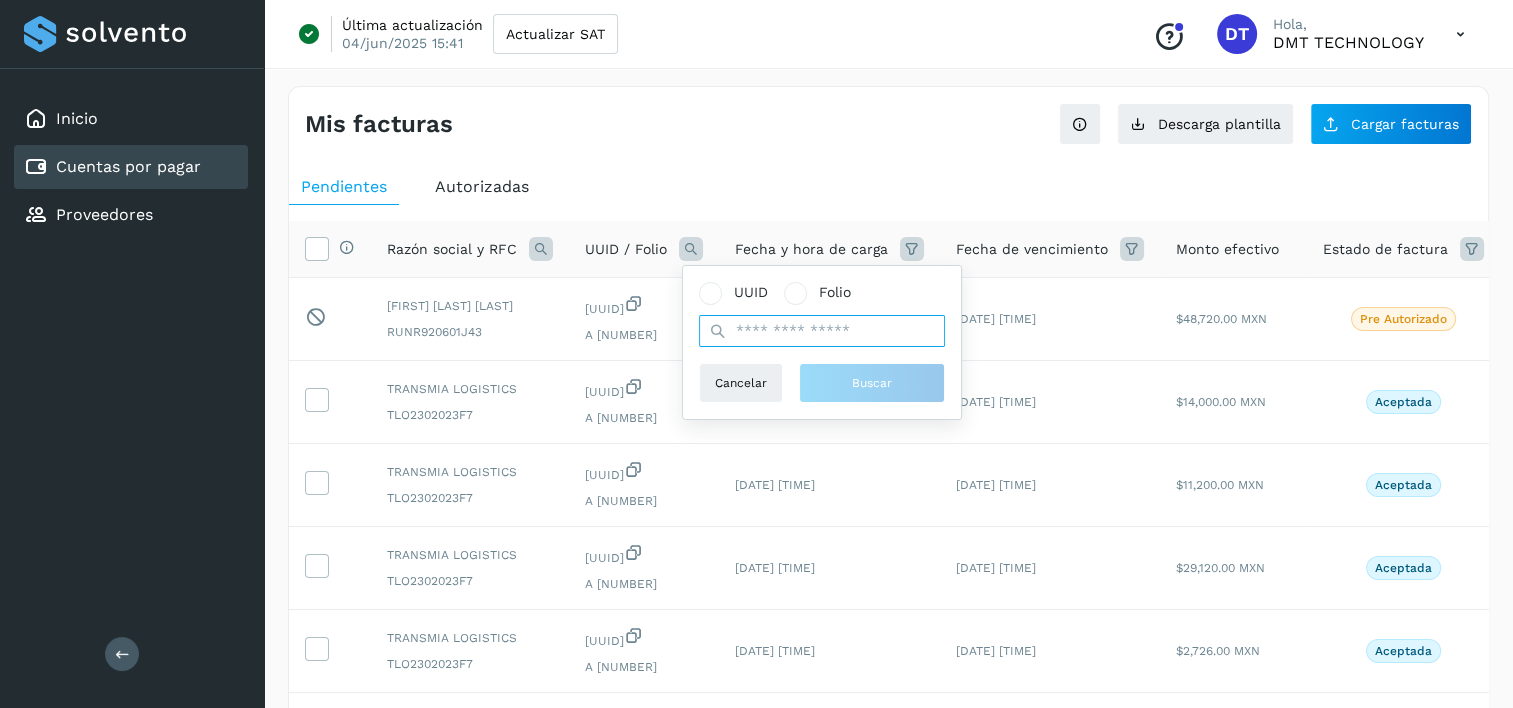 click at bounding box center (822, 331) 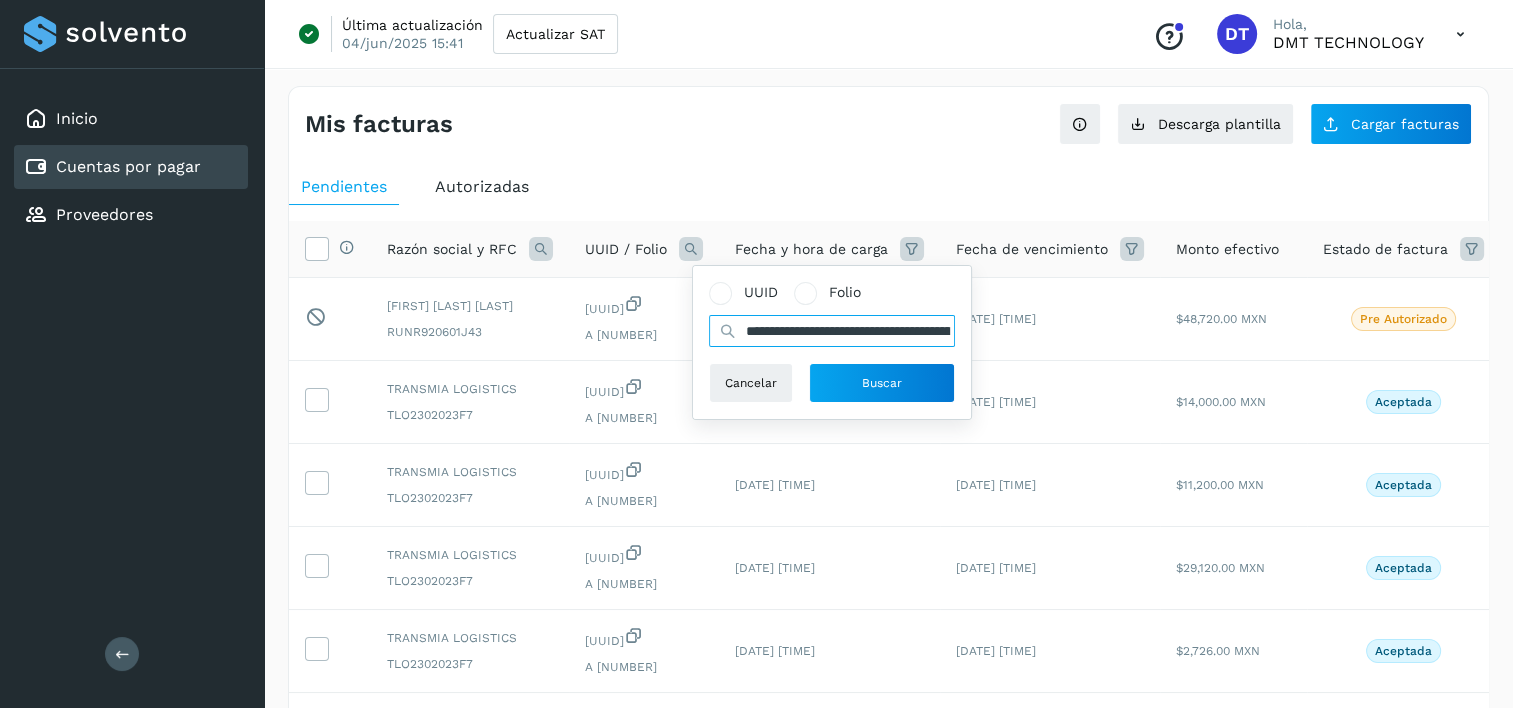 scroll, scrollTop: 0, scrollLeft: 332, axis: horizontal 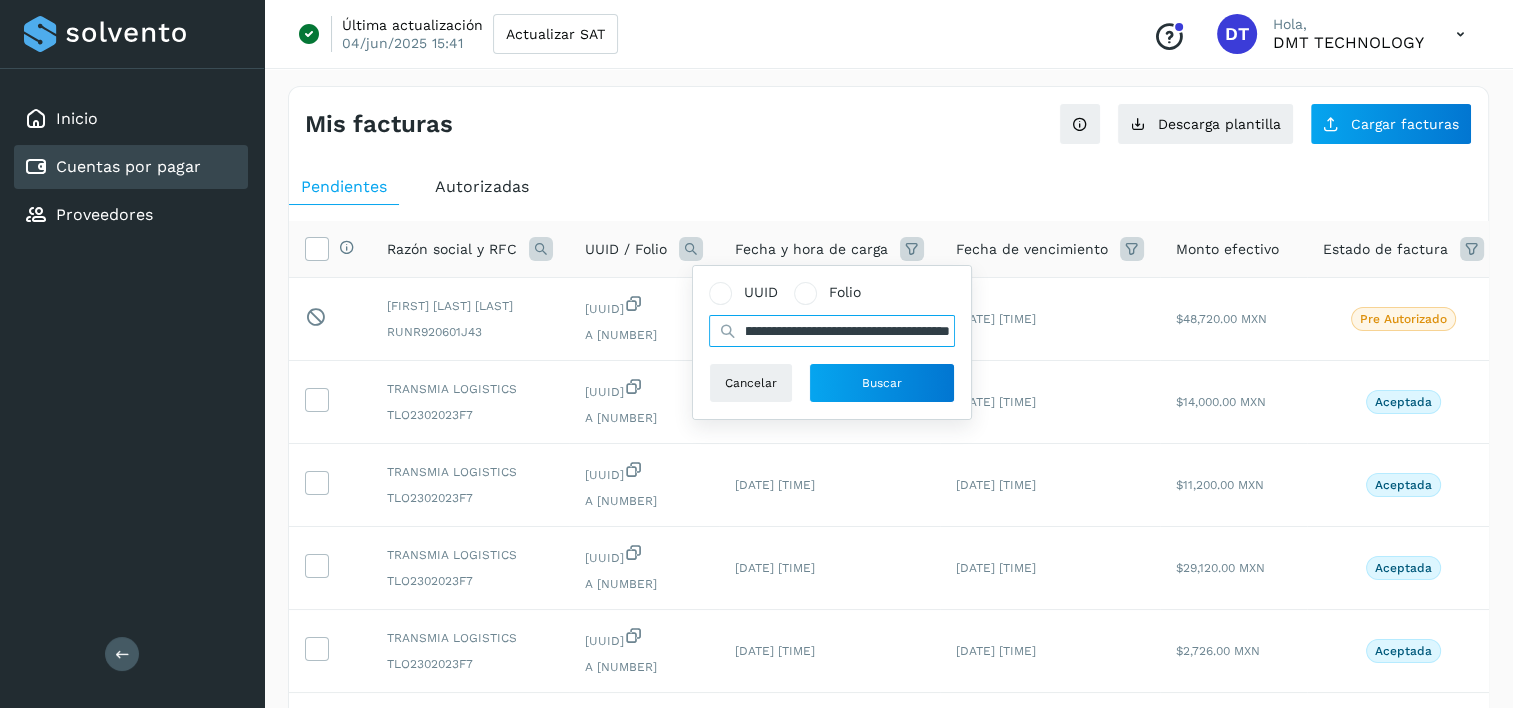 type on "**********" 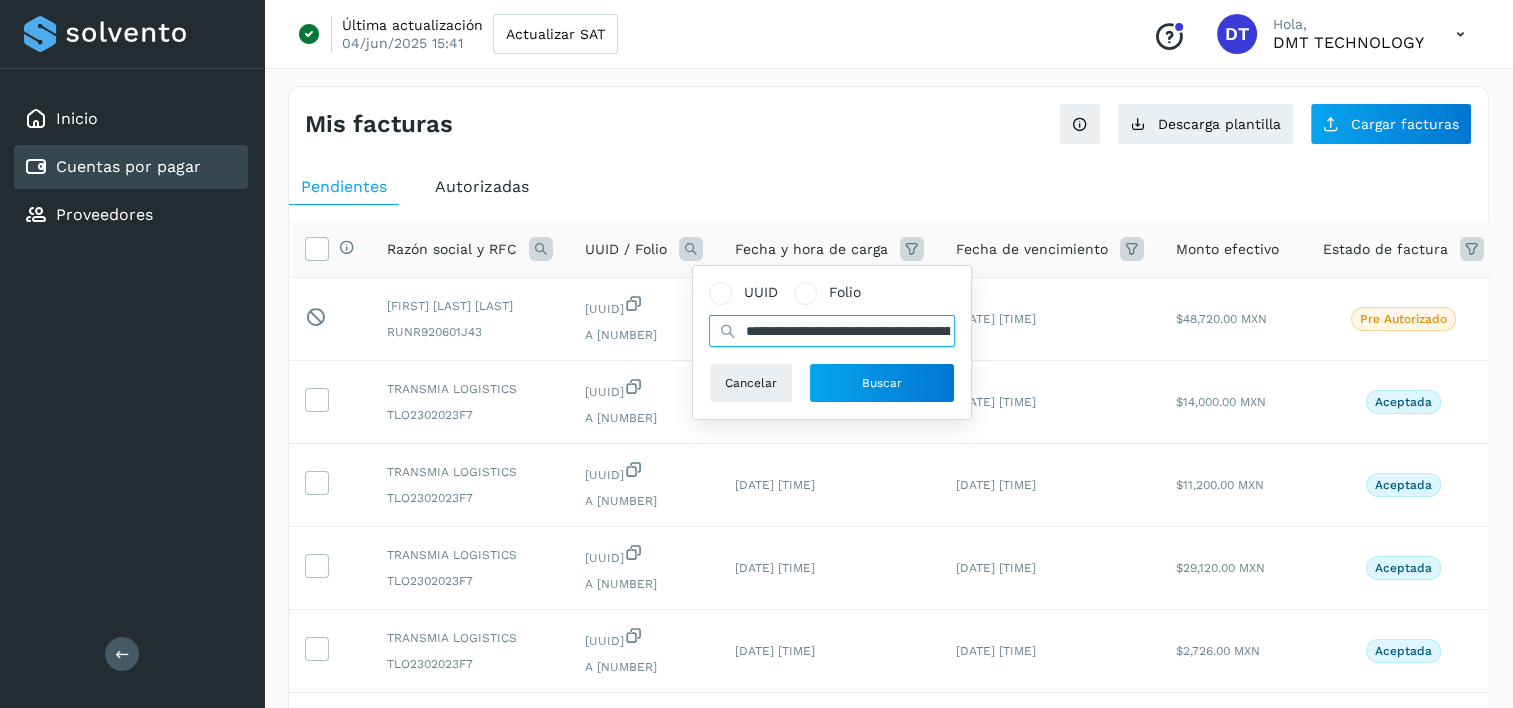 click on "**********" at bounding box center [832, 331] 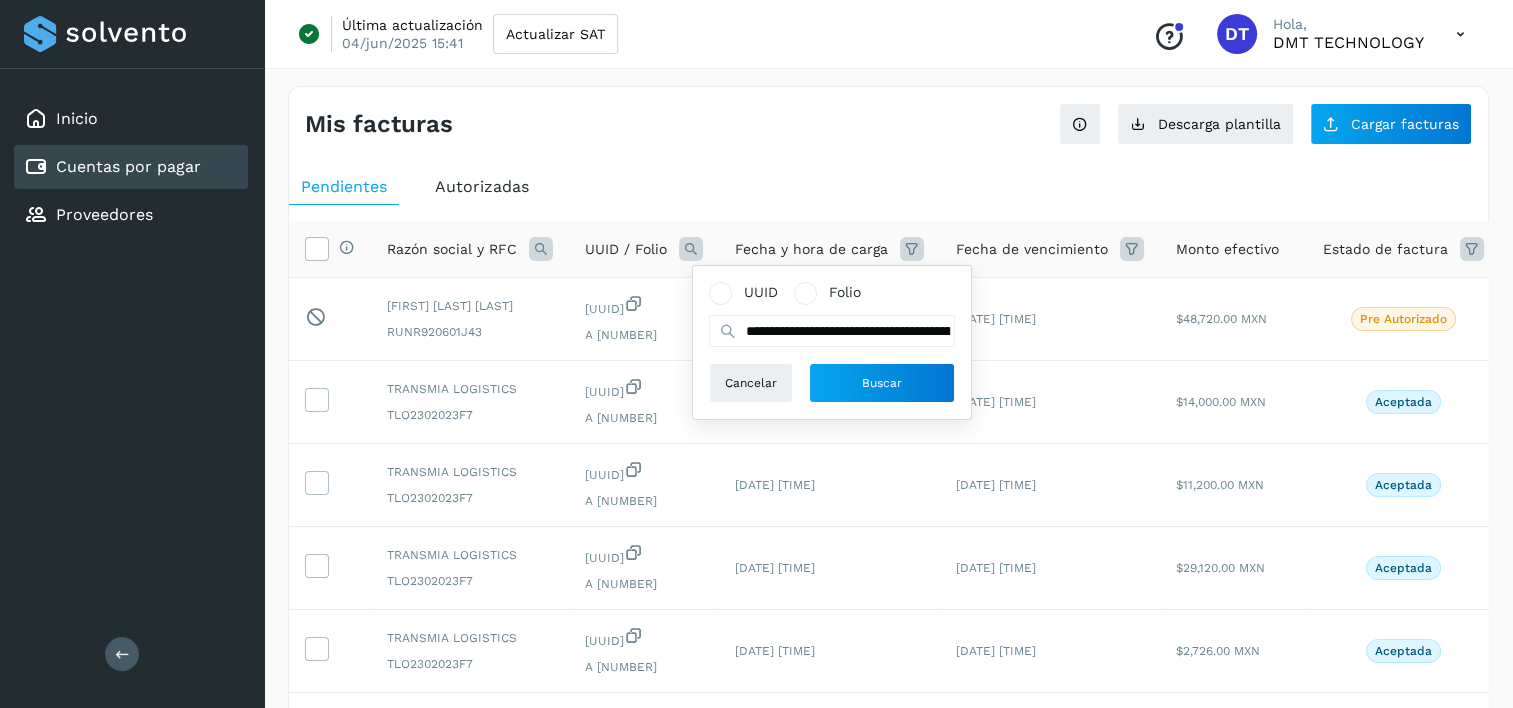 click on "Autorizadas" at bounding box center [482, 187] 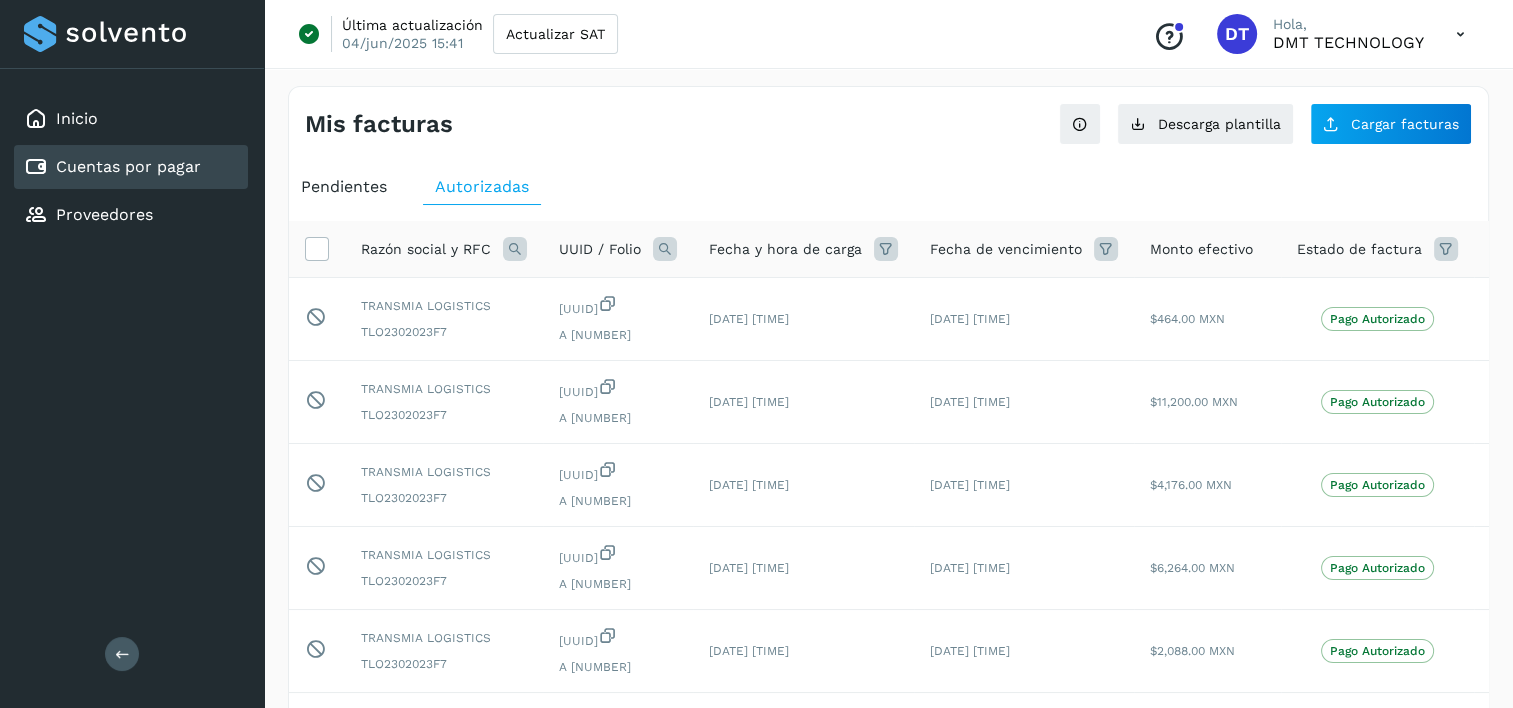 click on "Pendientes" at bounding box center [344, 186] 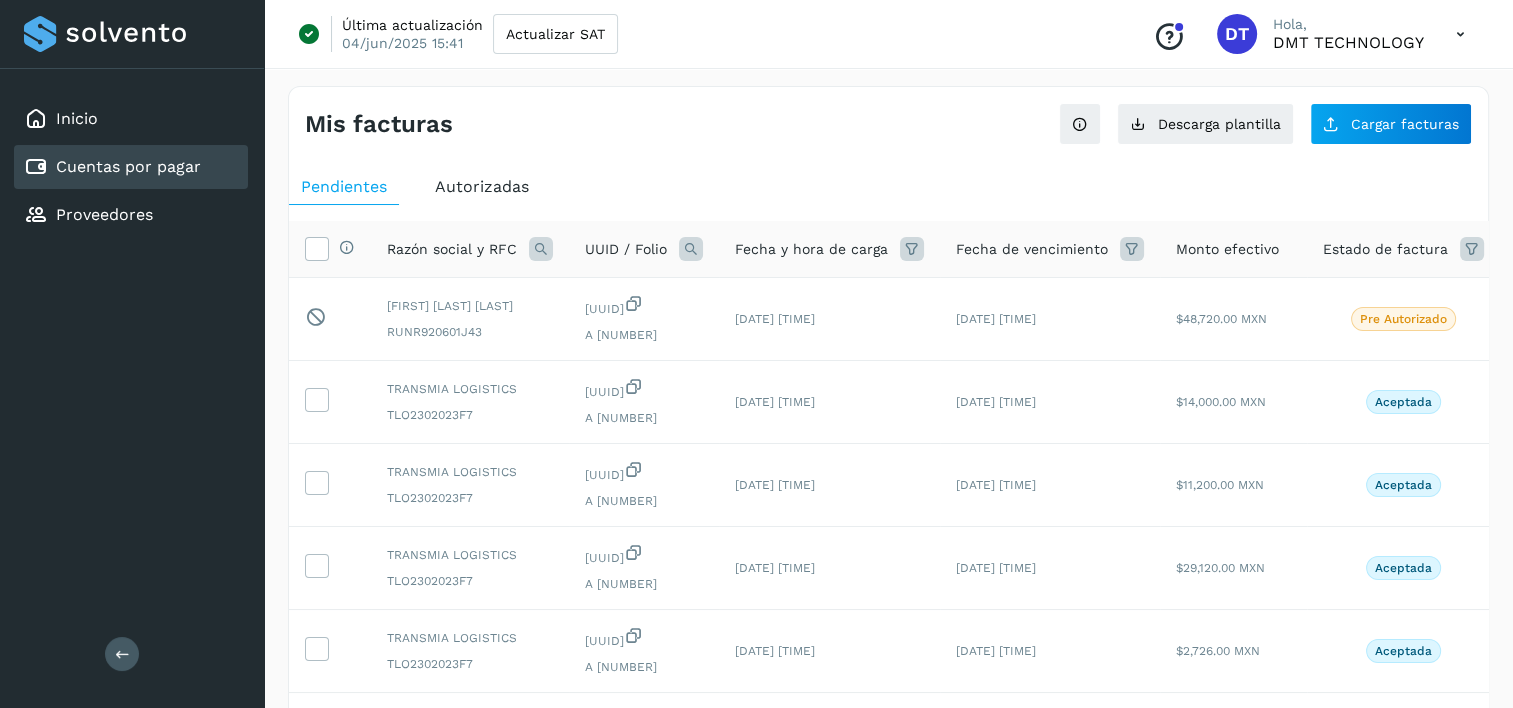click at bounding box center (691, 249) 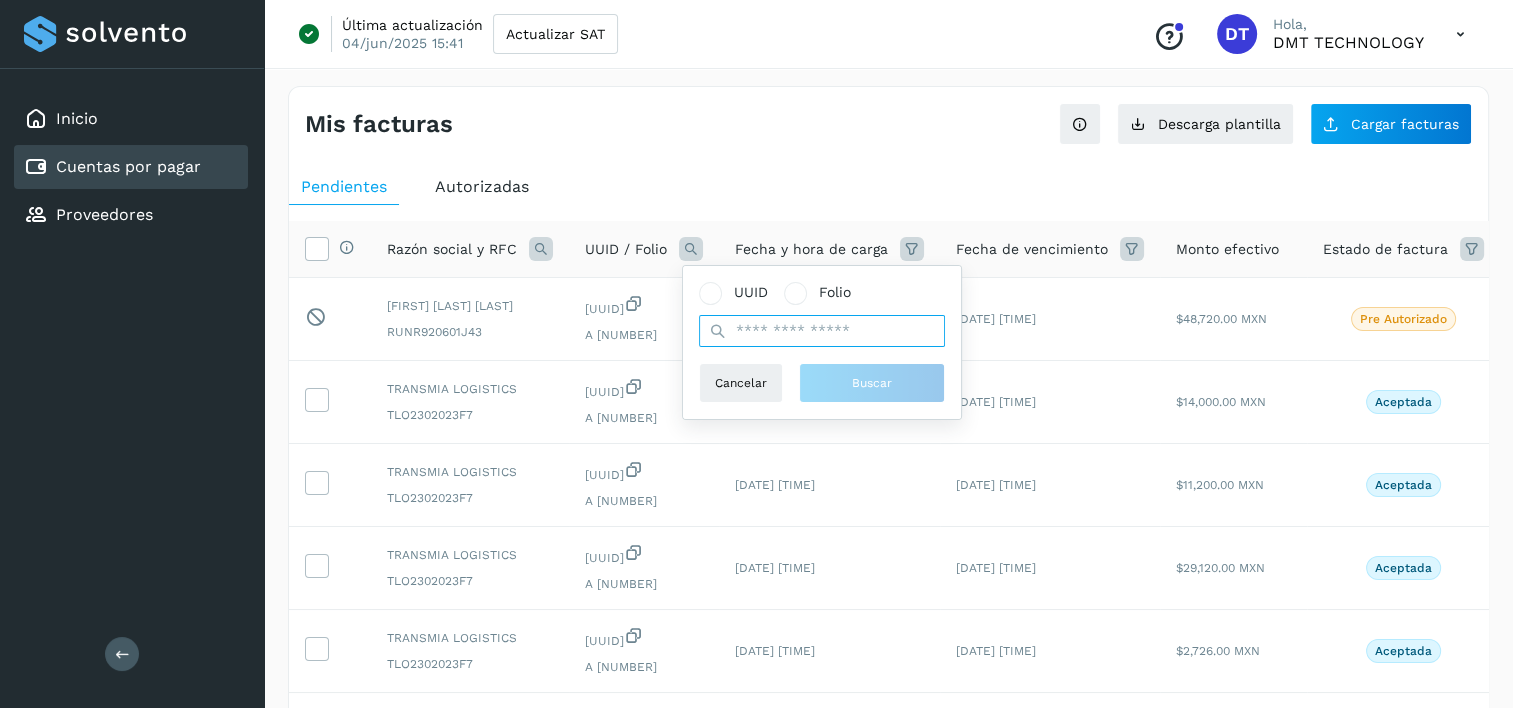 click at bounding box center (822, 331) 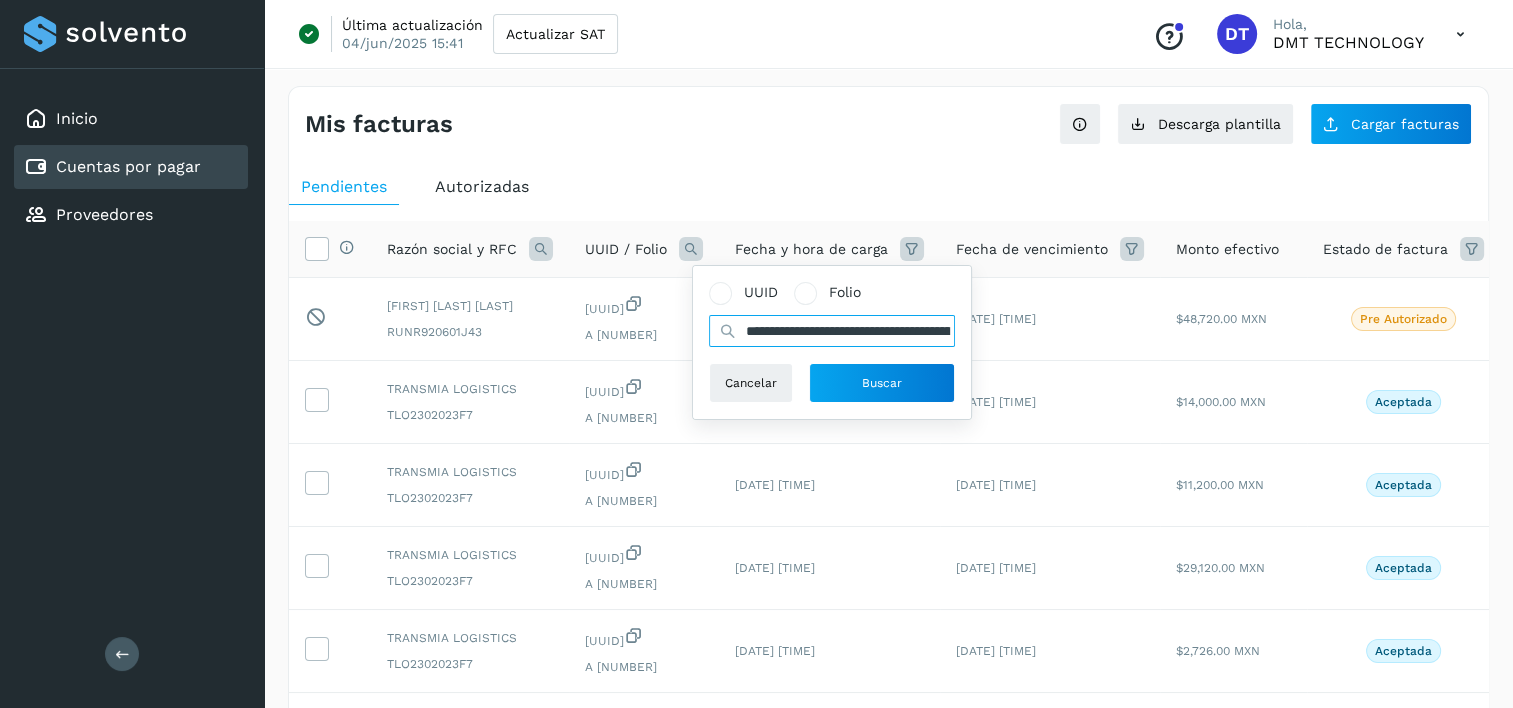 scroll, scrollTop: 0, scrollLeft: 332, axis: horizontal 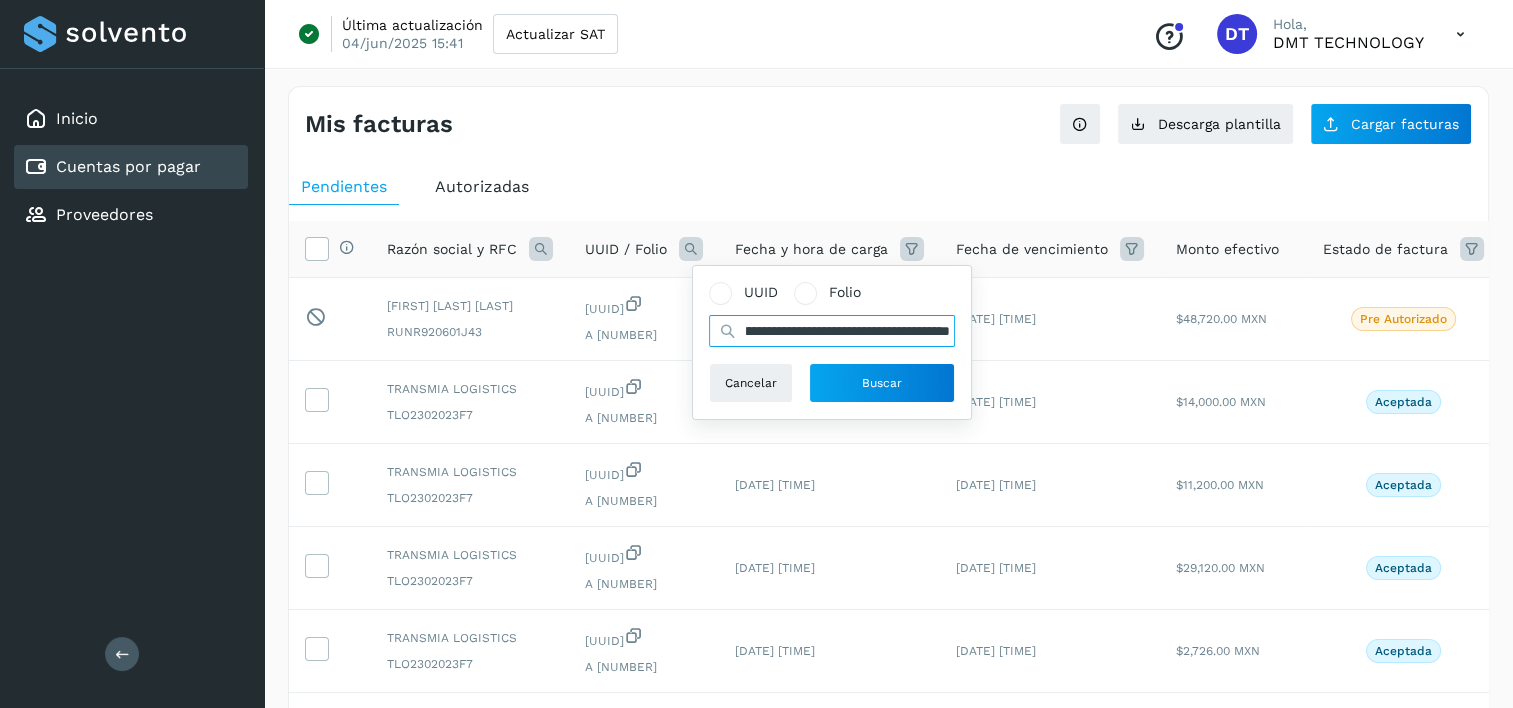 type on "**********" 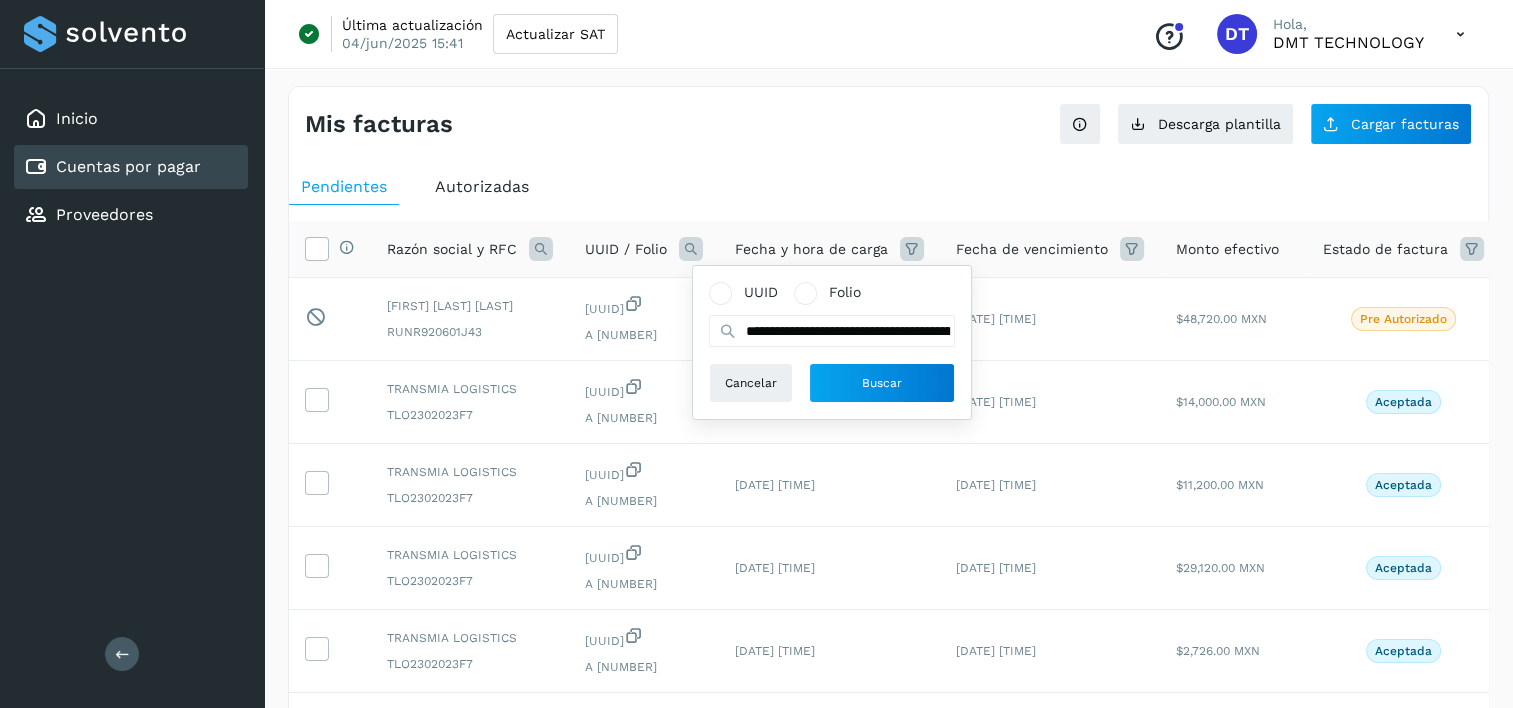 click on "Mis facturas
Ver instrucciones para cargar Facturas
Descarga plantilla Cargar facturas" at bounding box center (888, 116) 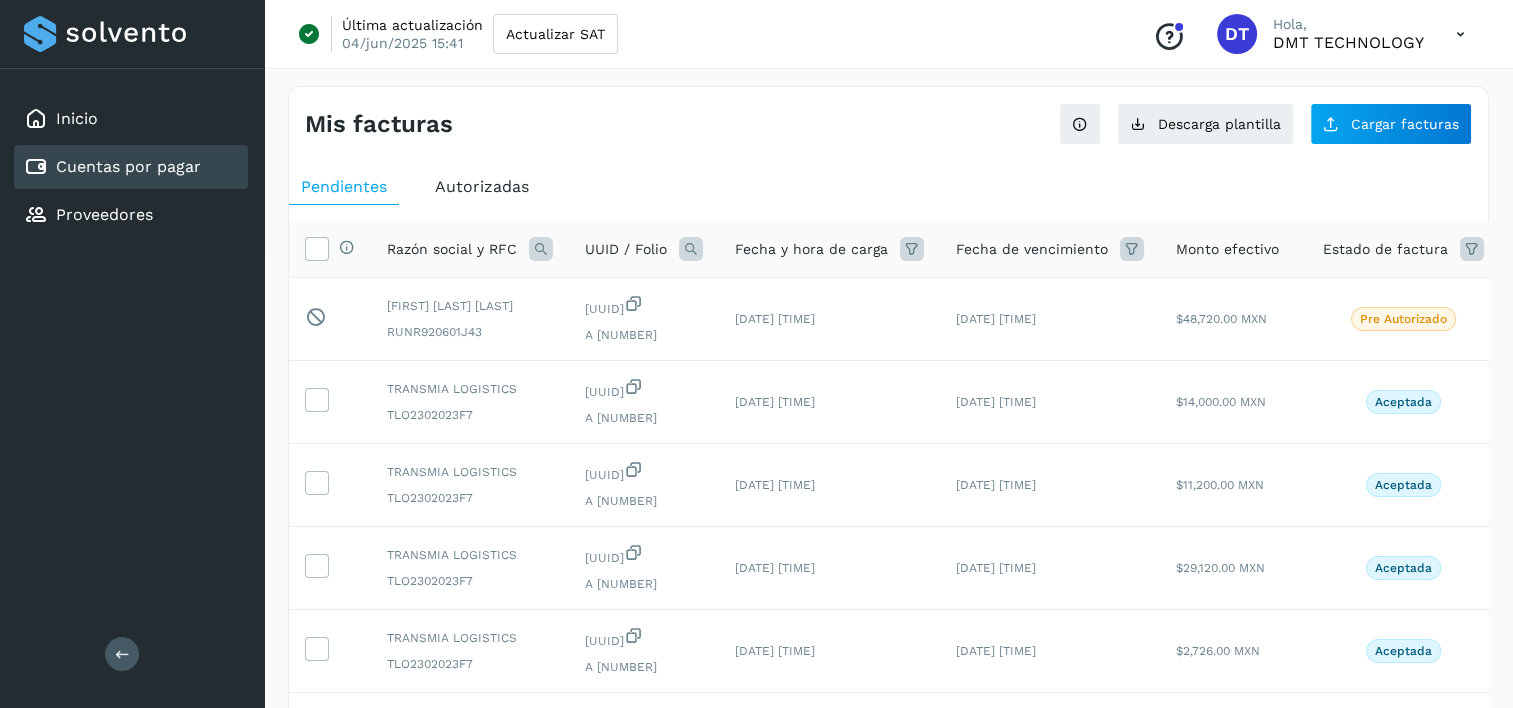 click at bounding box center [691, 249] 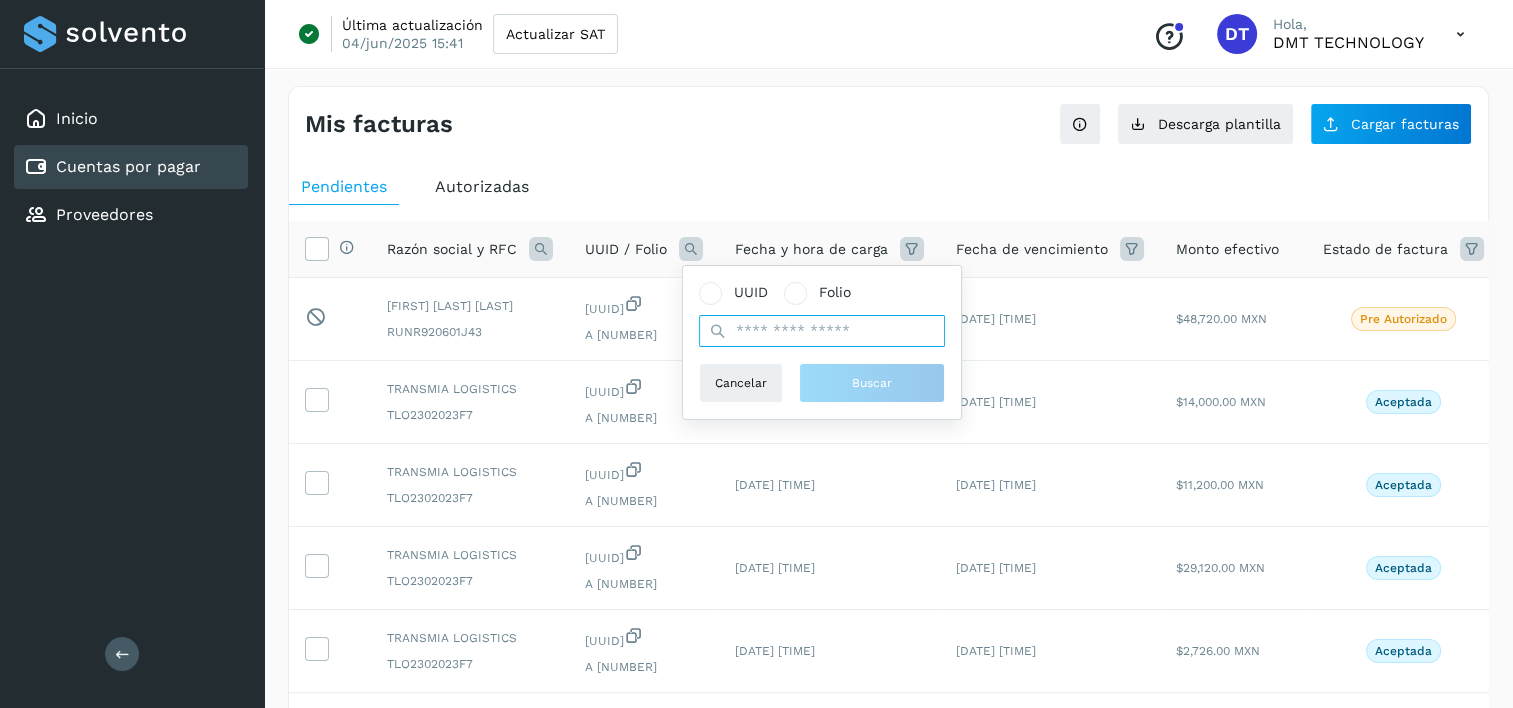 click at bounding box center (822, 331) 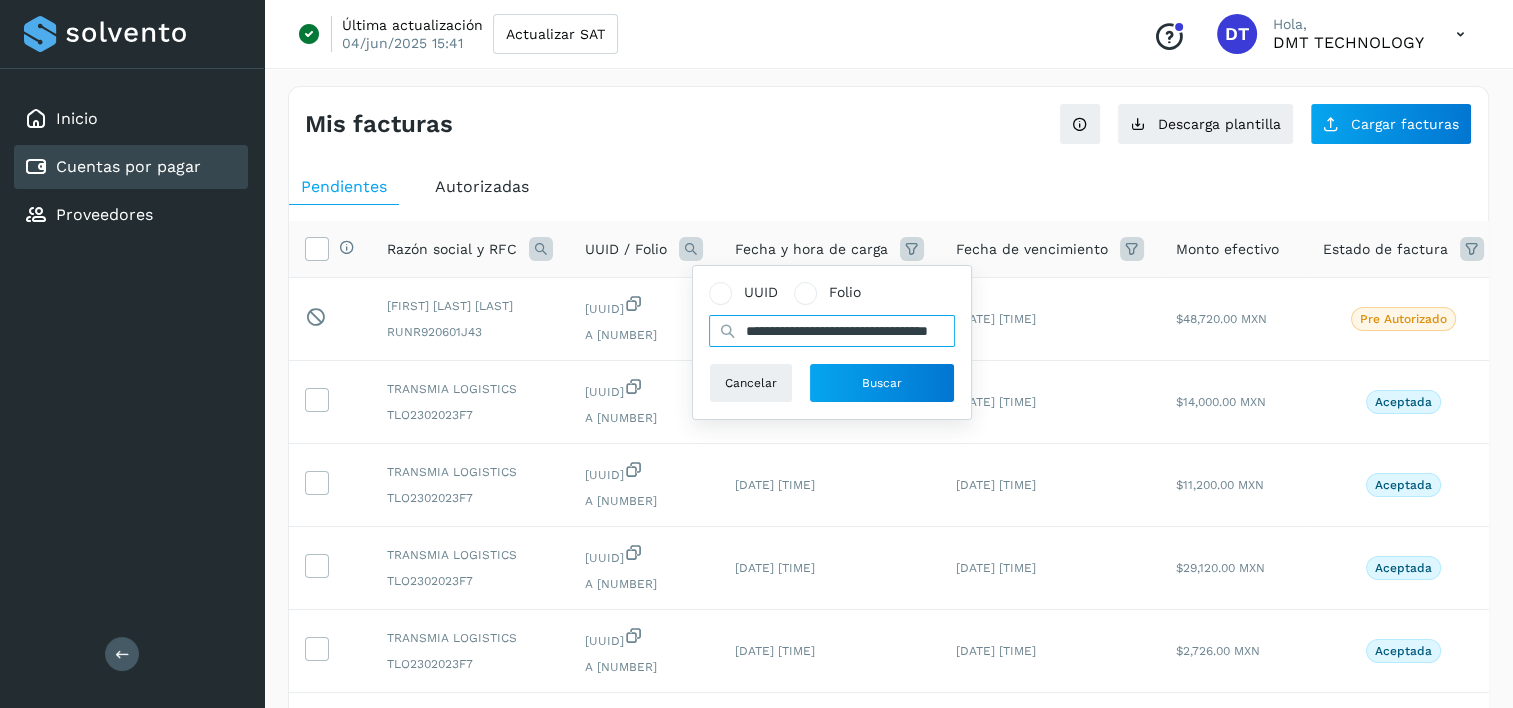 scroll, scrollTop: 0, scrollLeft: 89, axis: horizontal 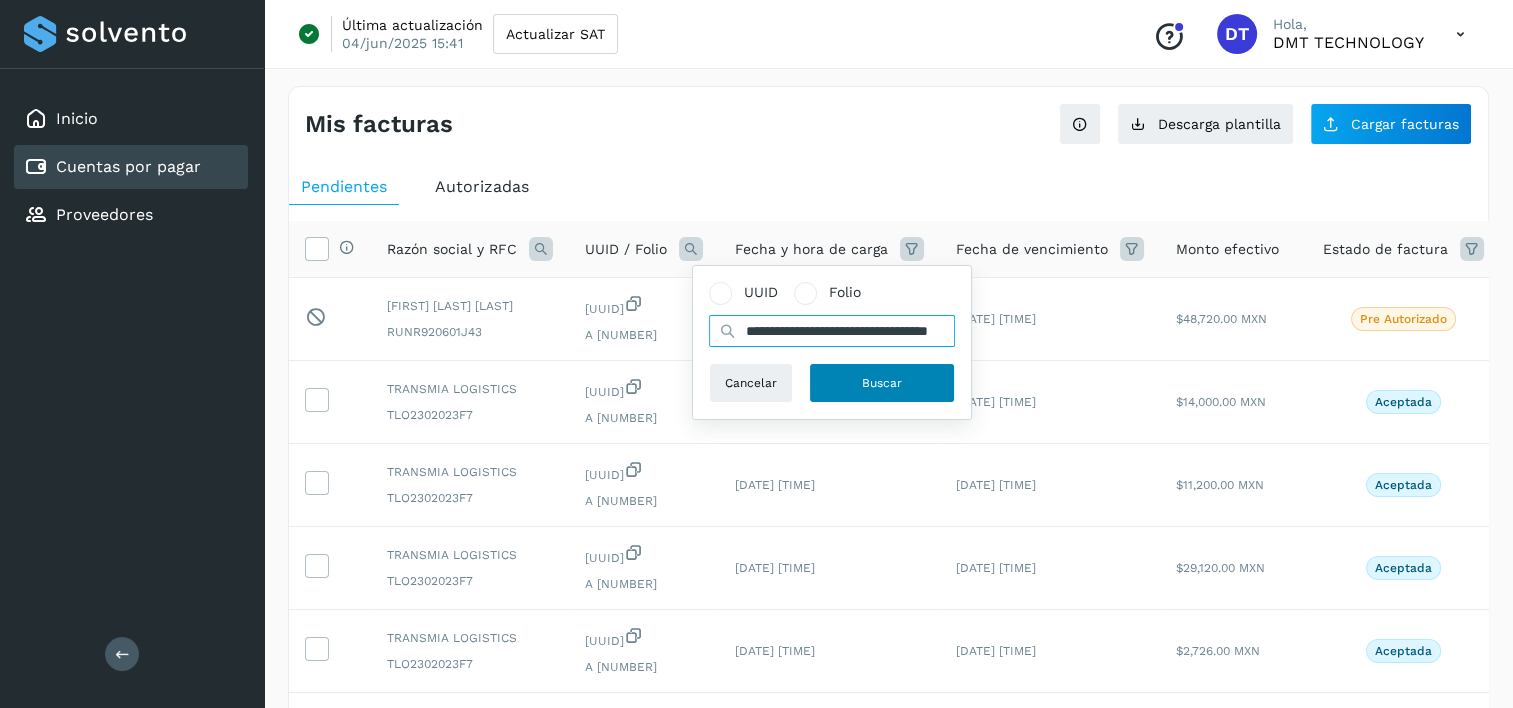 type on "**********" 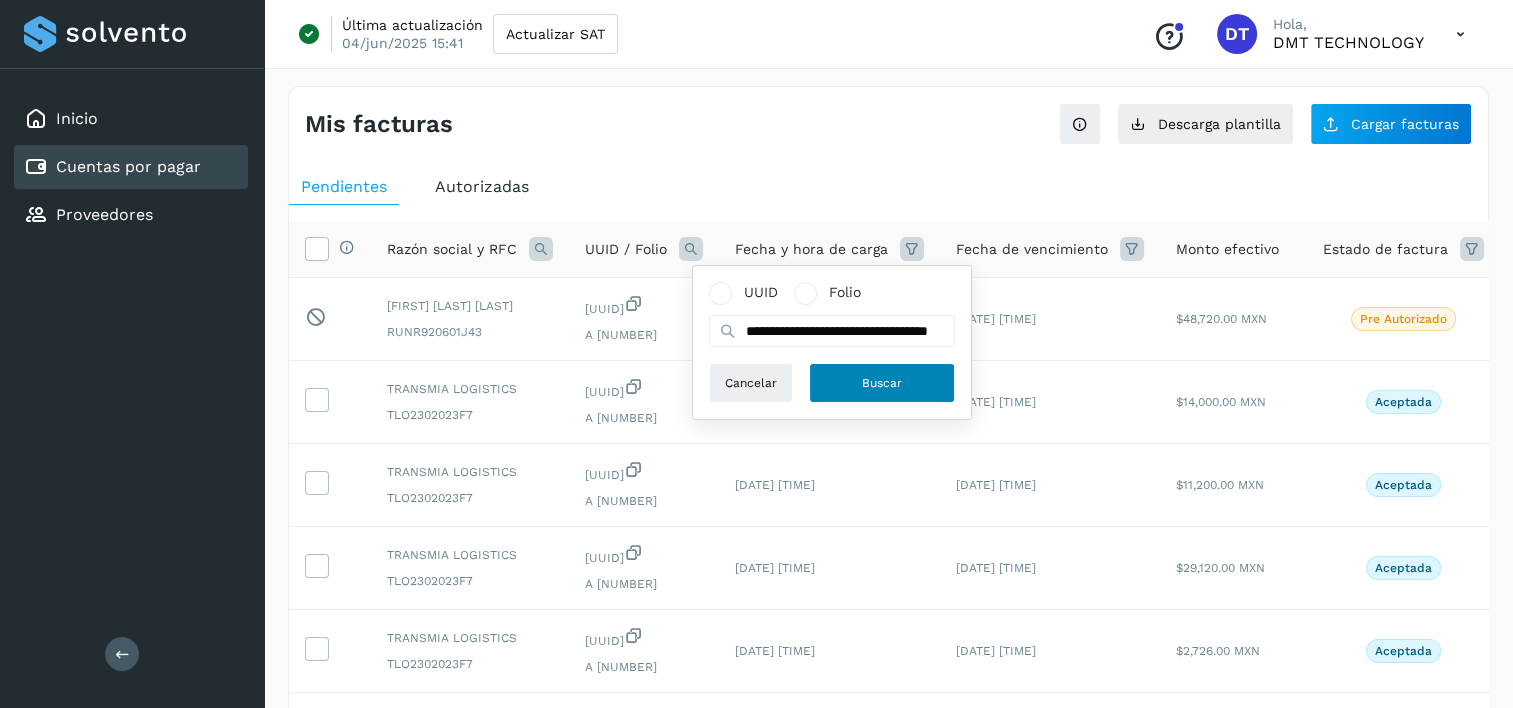 click on "Buscar" at bounding box center [882, 383] 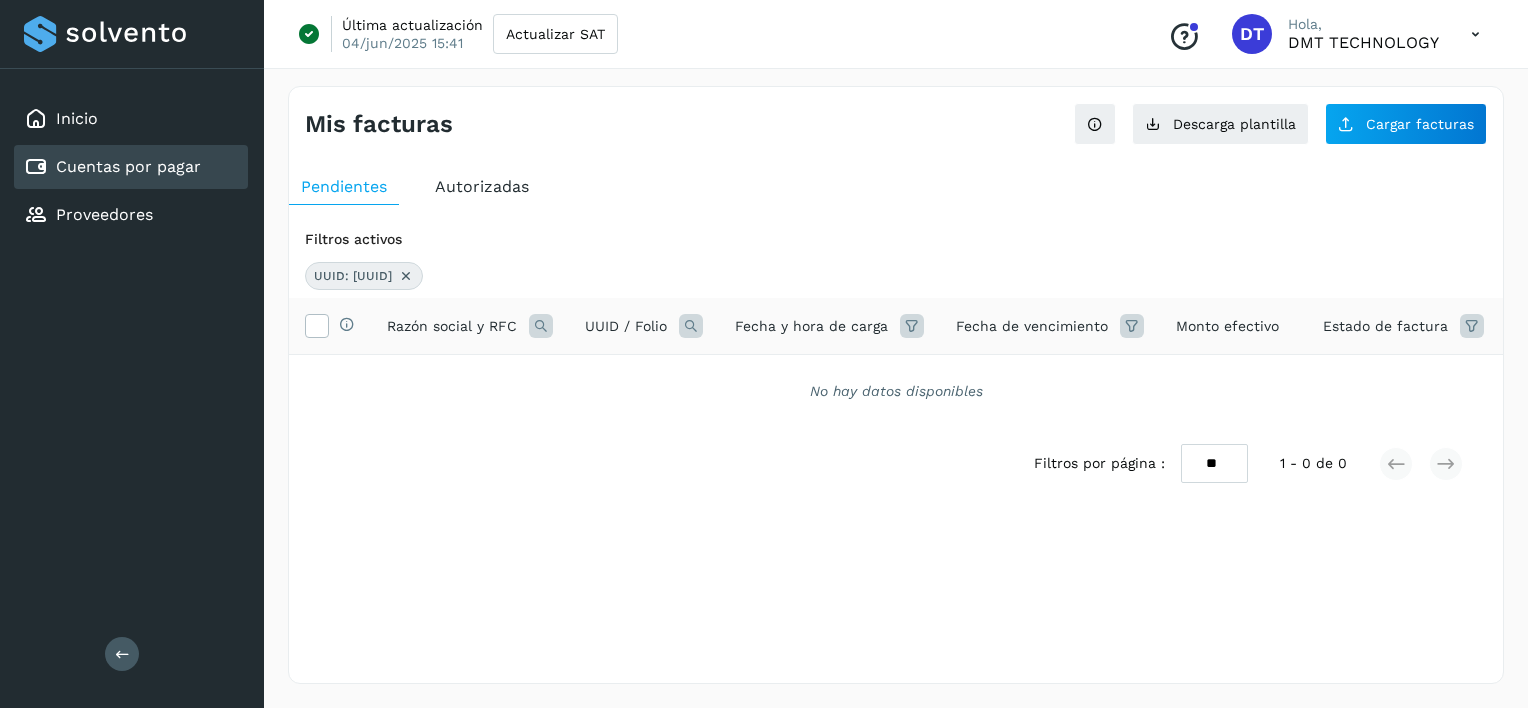 drag, startPoint x: 541, startPoint y: 274, endPoint x: 528, endPoint y: 276, distance: 13.152946 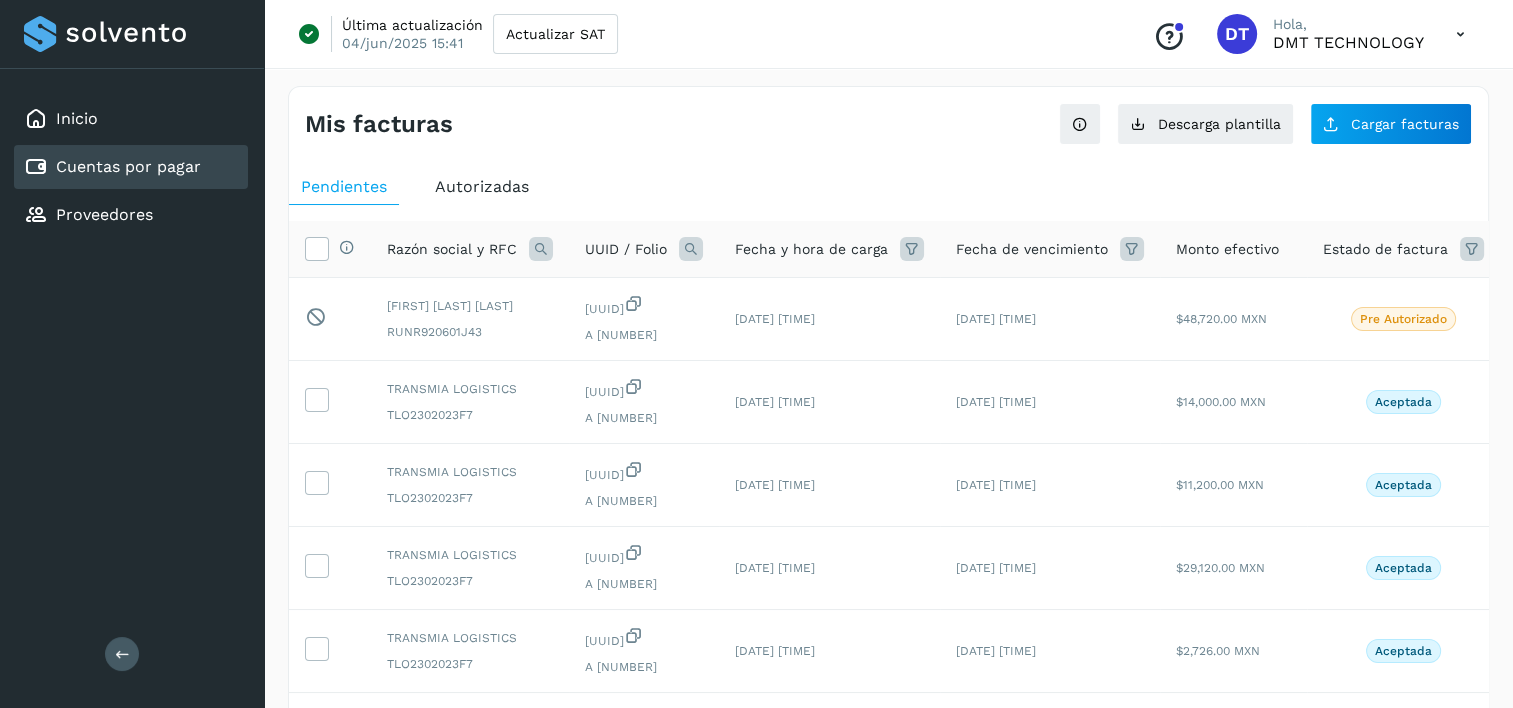 click at bounding box center (691, 249) 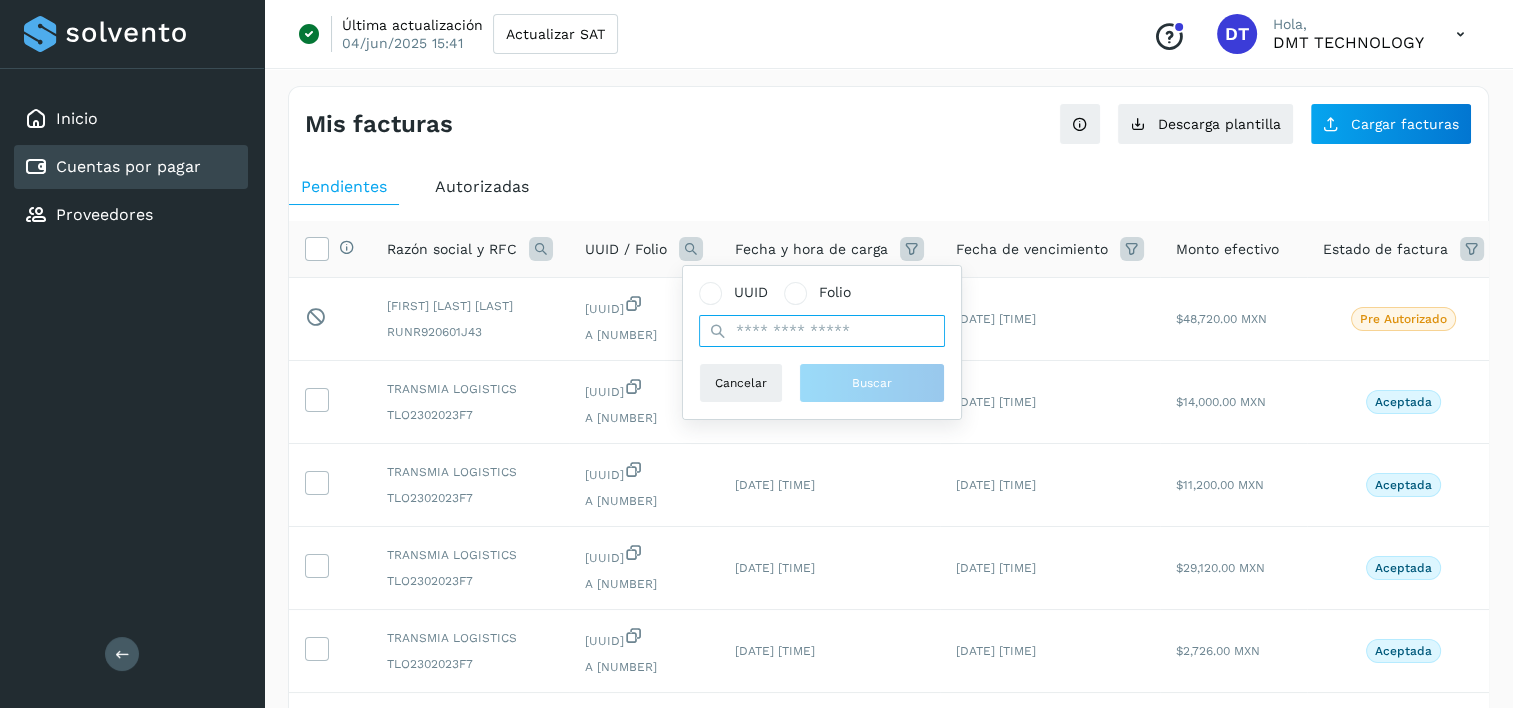 click at bounding box center [822, 331] 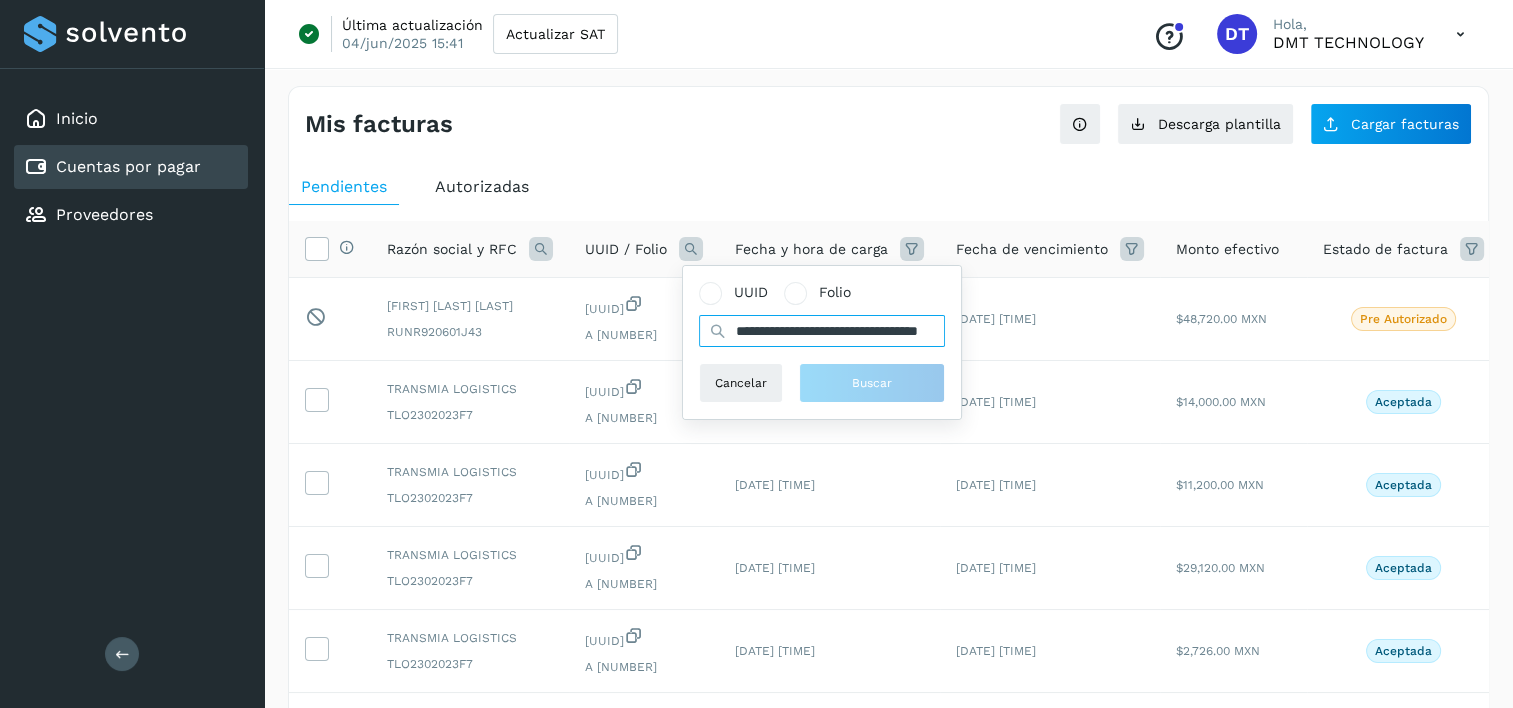 scroll, scrollTop: 0, scrollLeft: 93, axis: horizontal 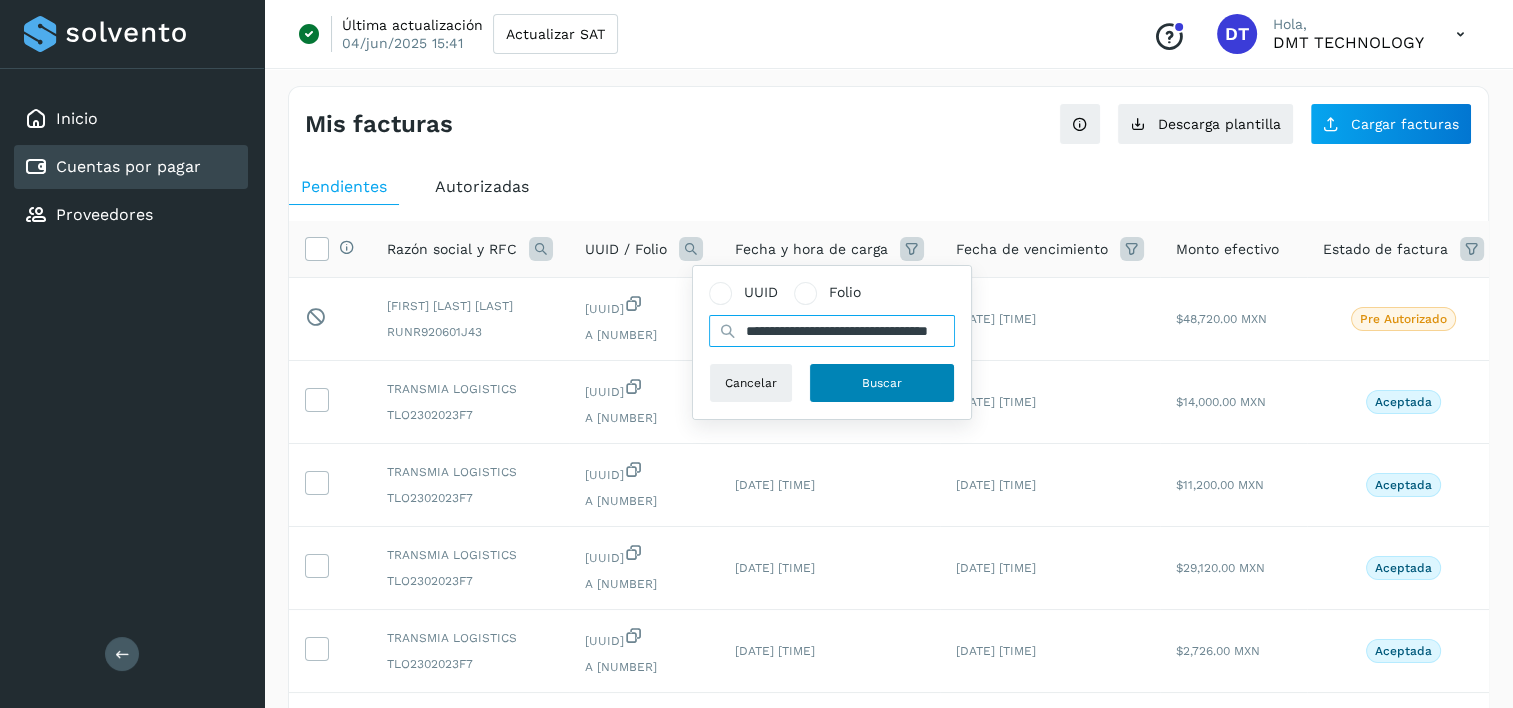 type on "**********" 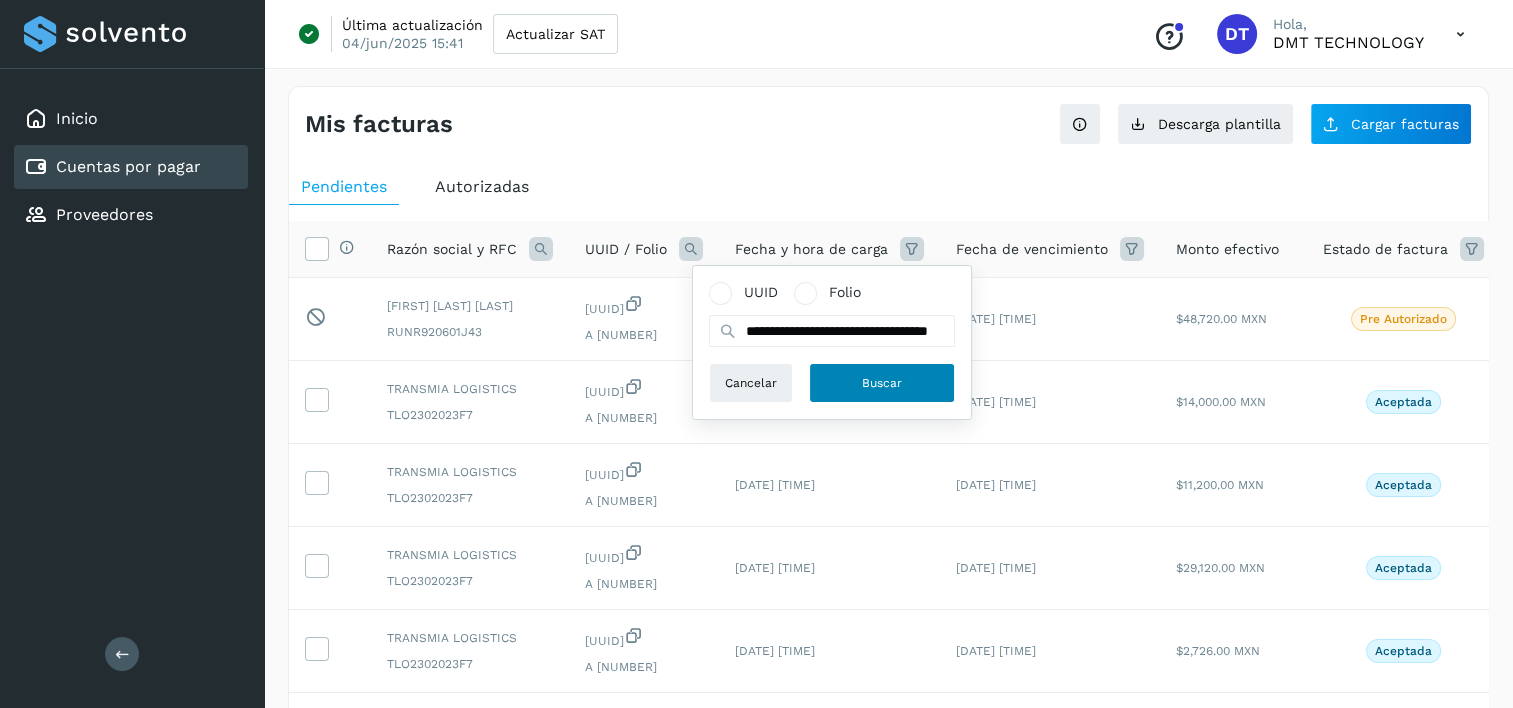 click on "Buscar" 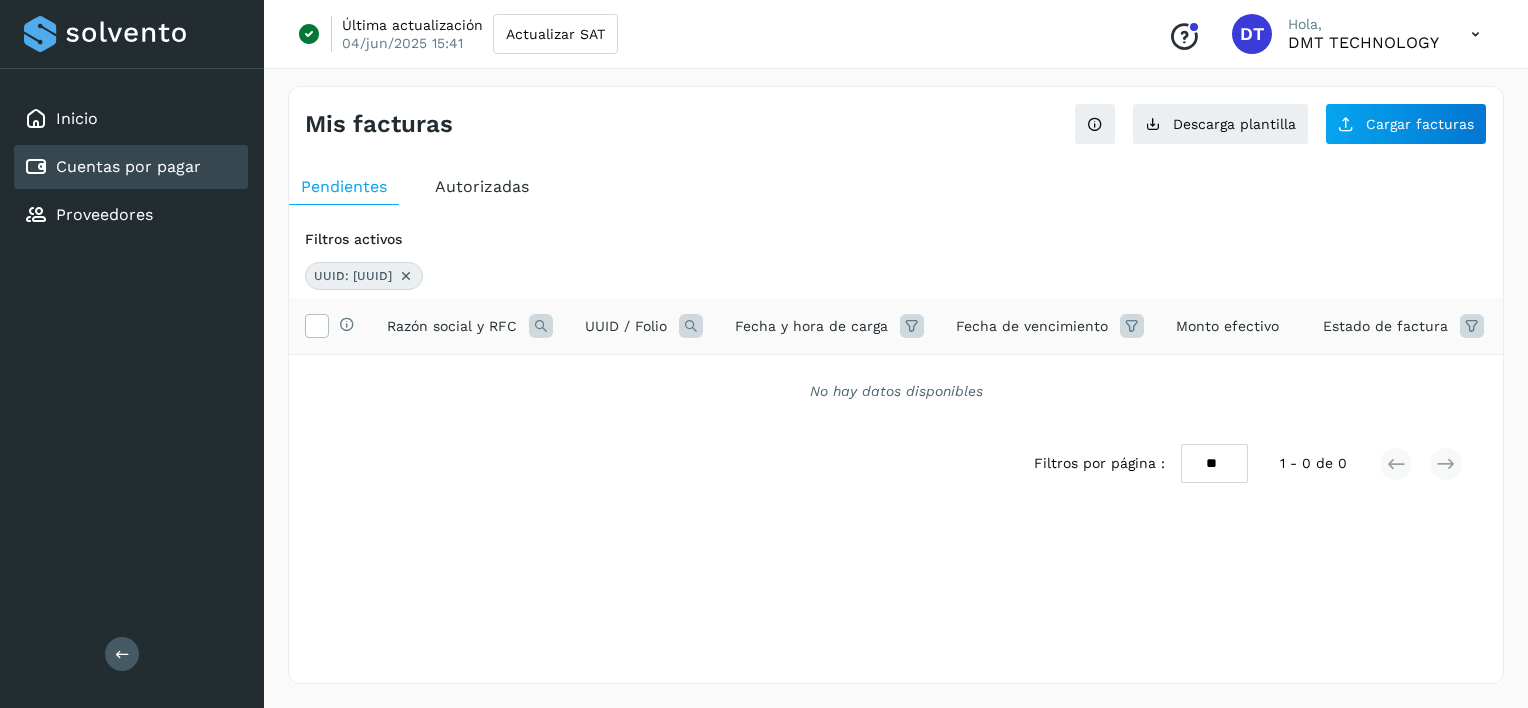 click at bounding box center [406, 276] 